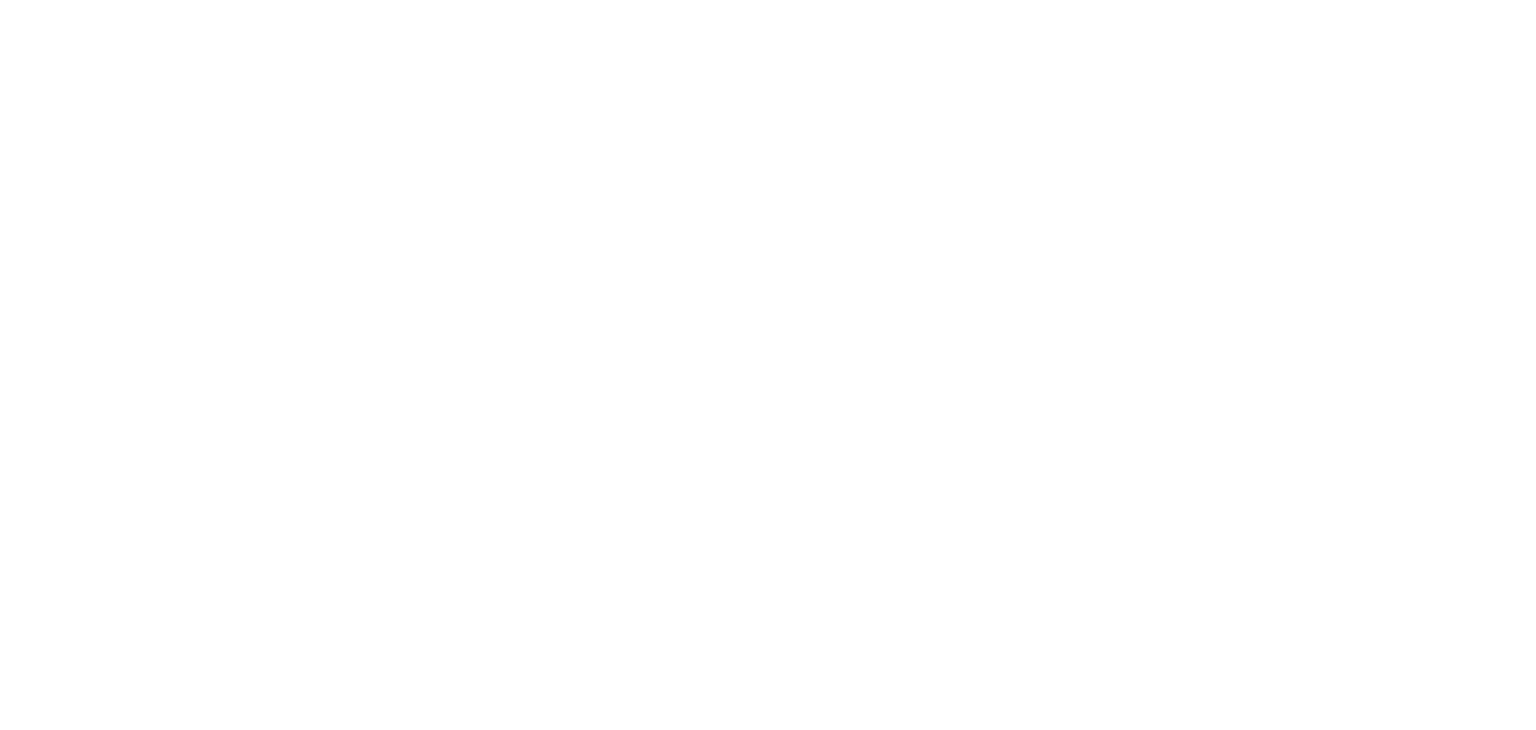 scroll, scrollTop: 0, scrollLeft: 0, axis: both 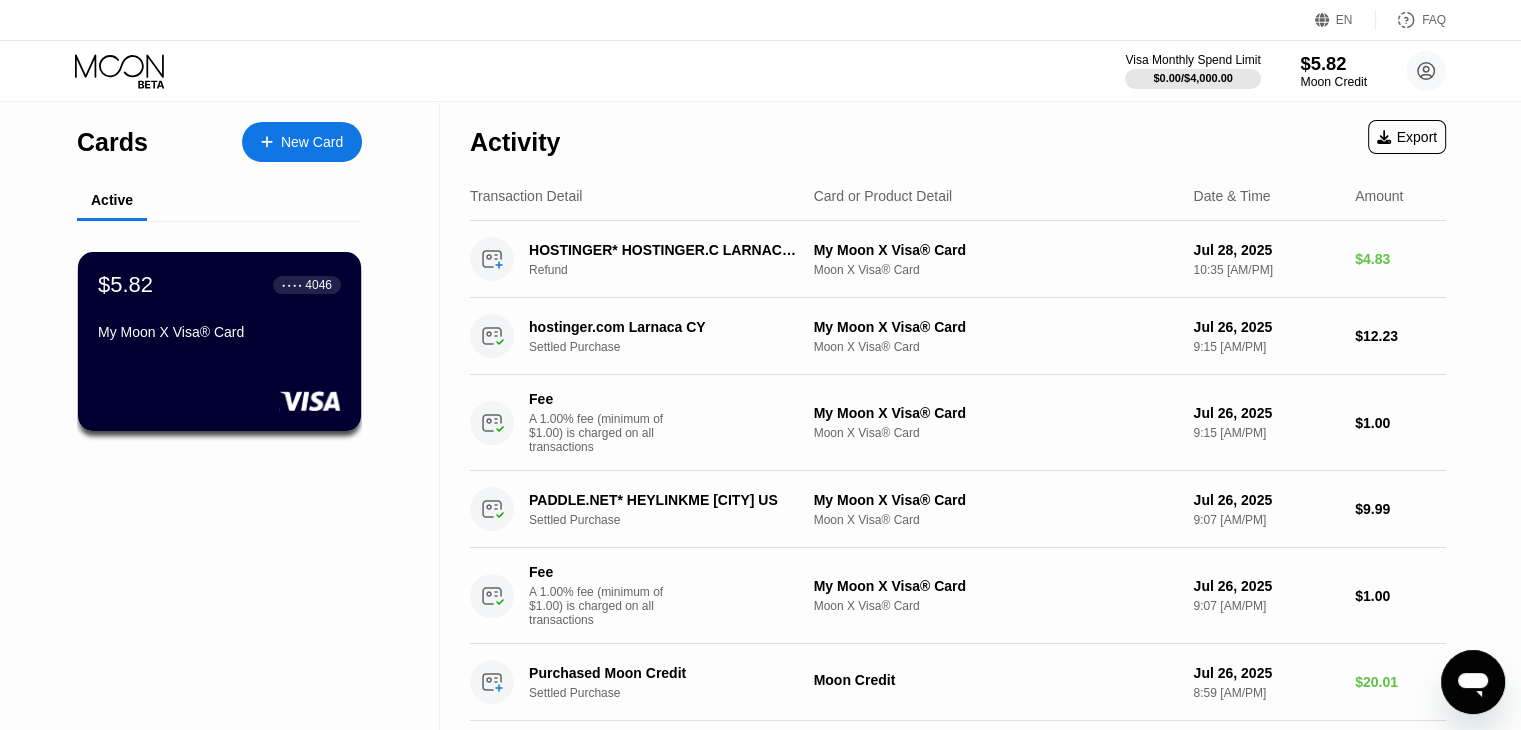 click on "$5.82" at bounding box center [1333, 63] 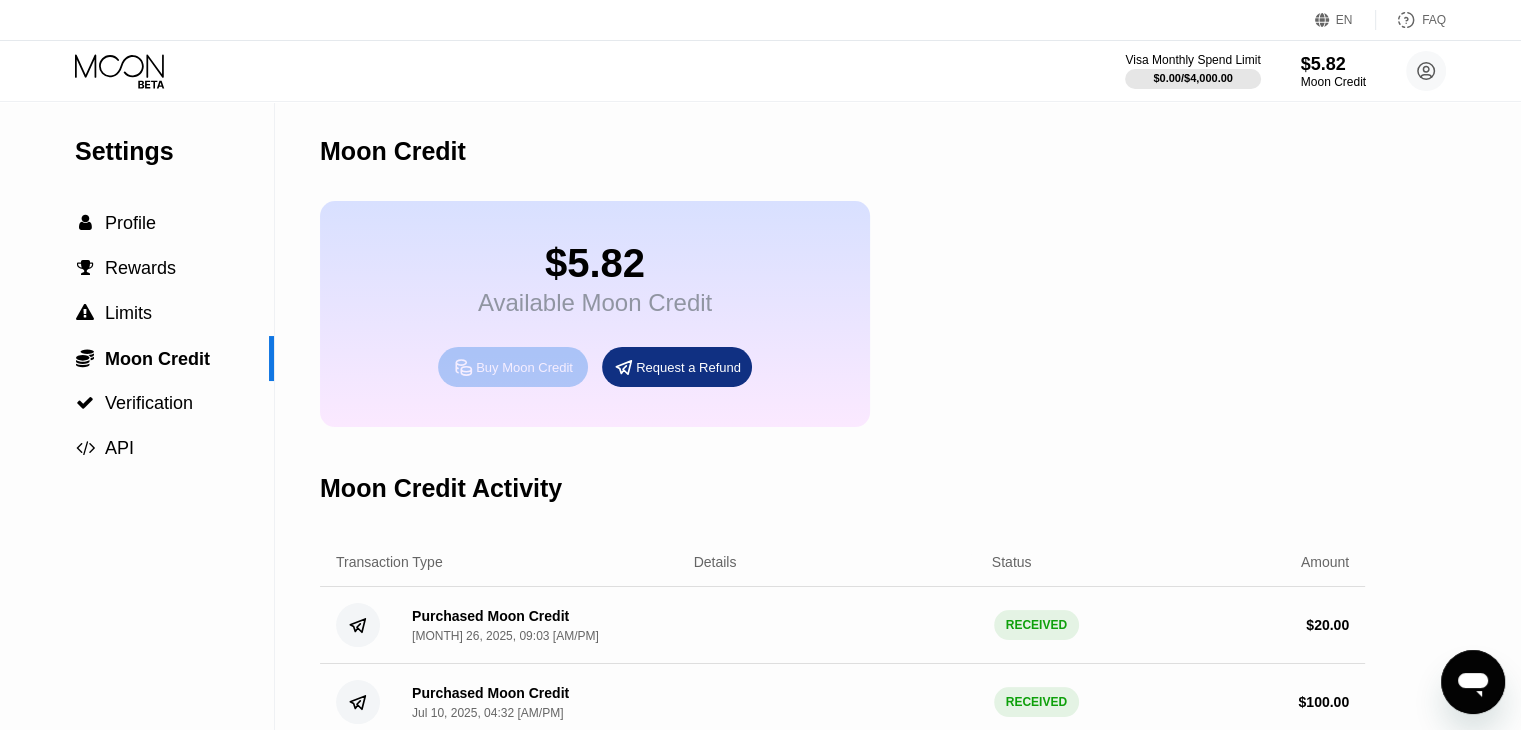click on "Buy Moon Credit" at bounding box center [524, 367] 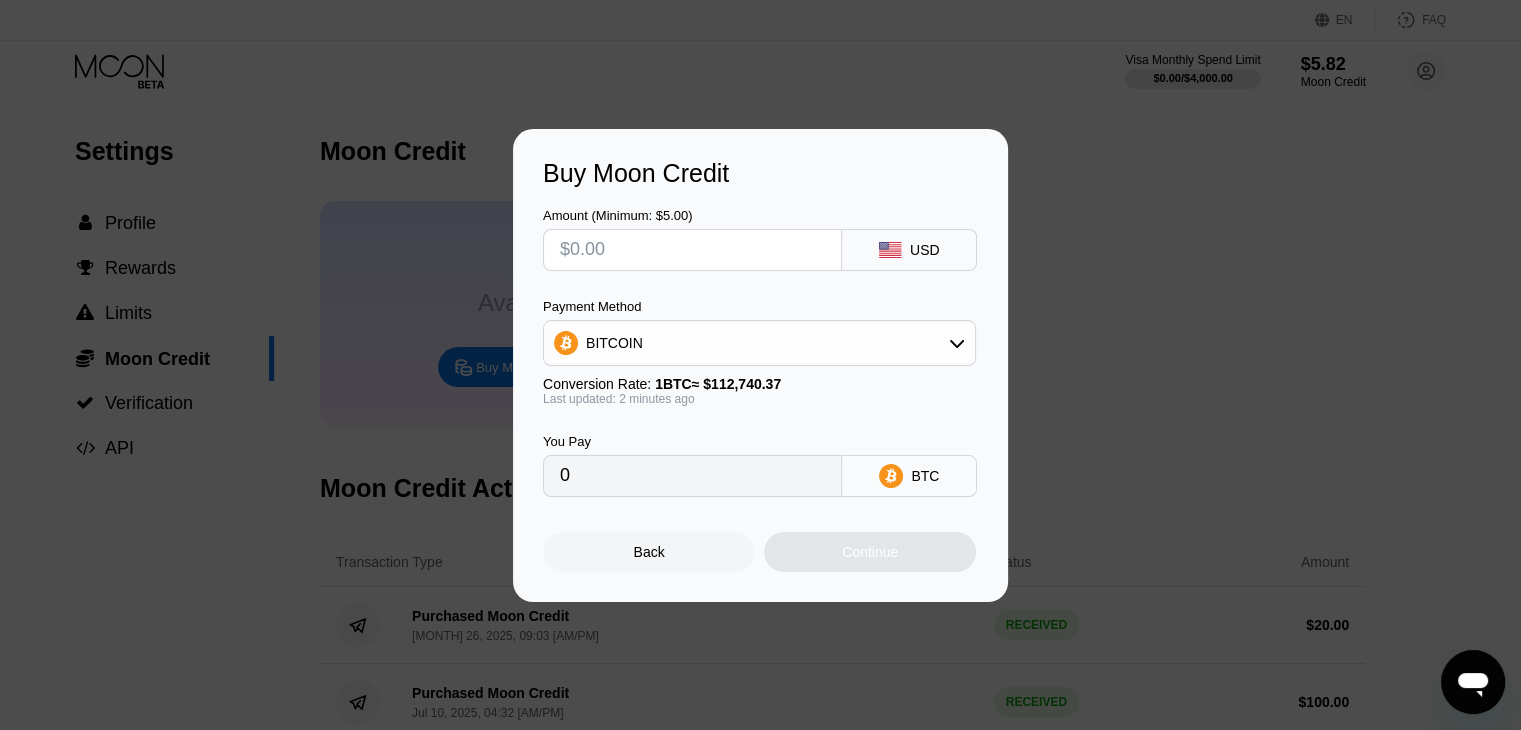 click on "BITCOIN" at bounding box center [759, 343] 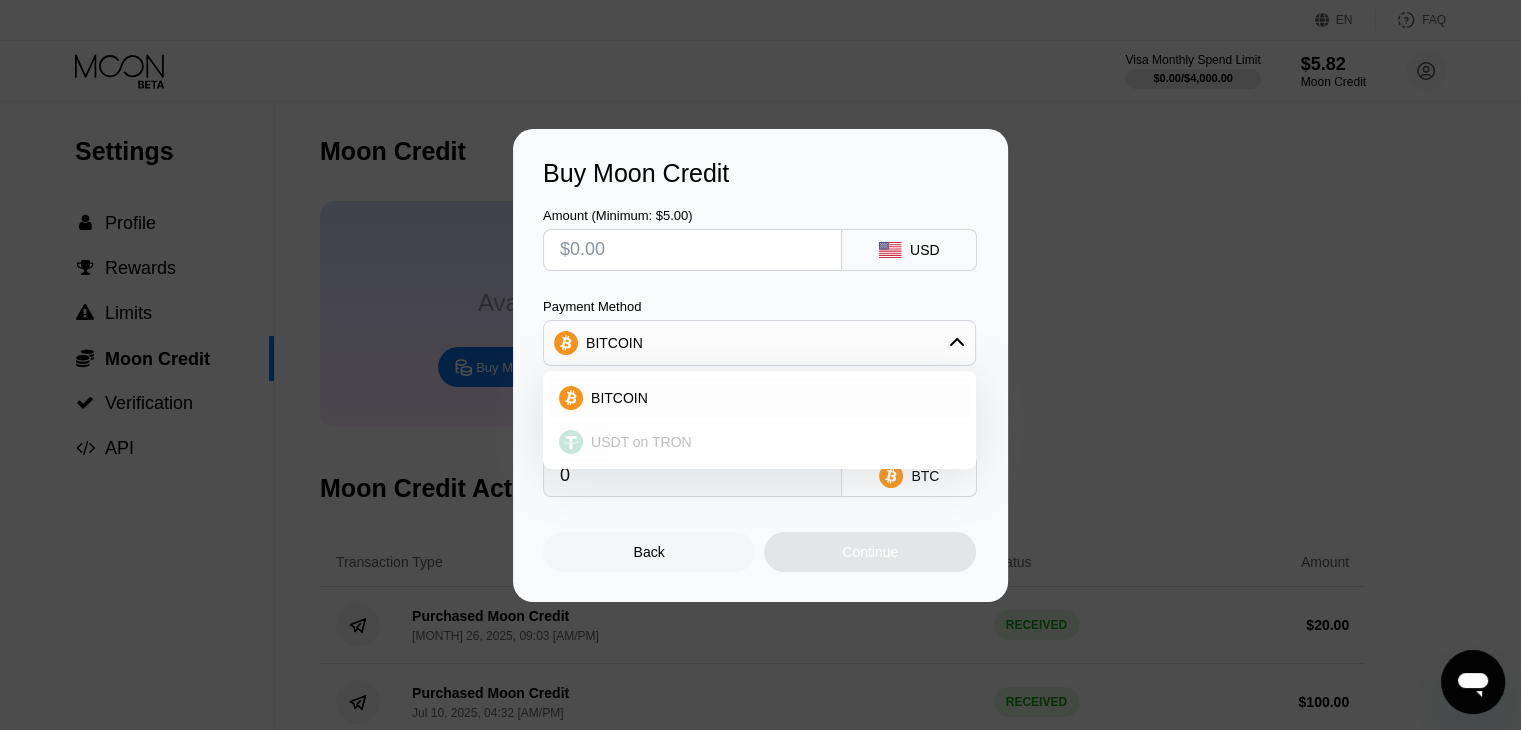 click on "USDT on TRON" at bounding box center (641, 442) 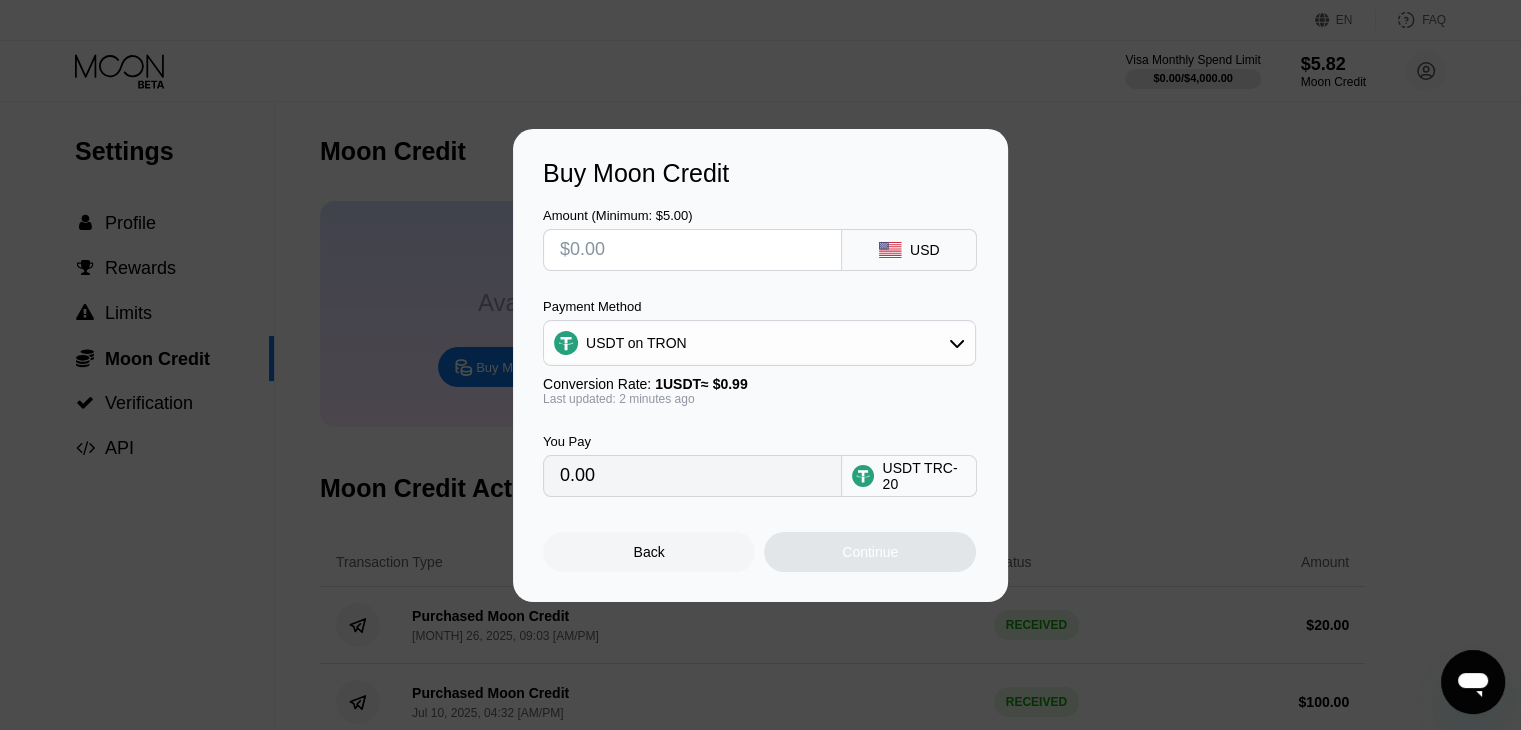 click at bounding box center (692, 250) 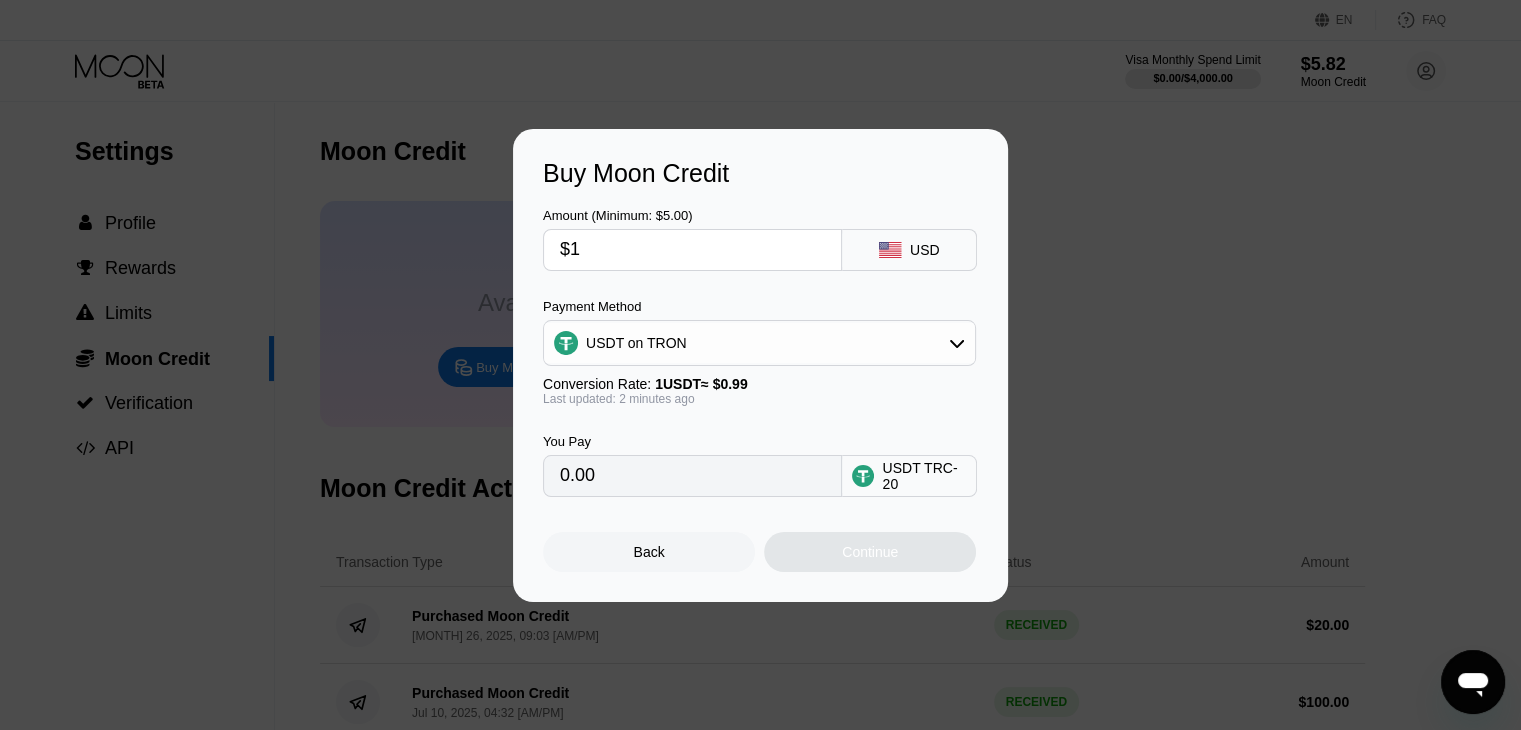 type on "$15" 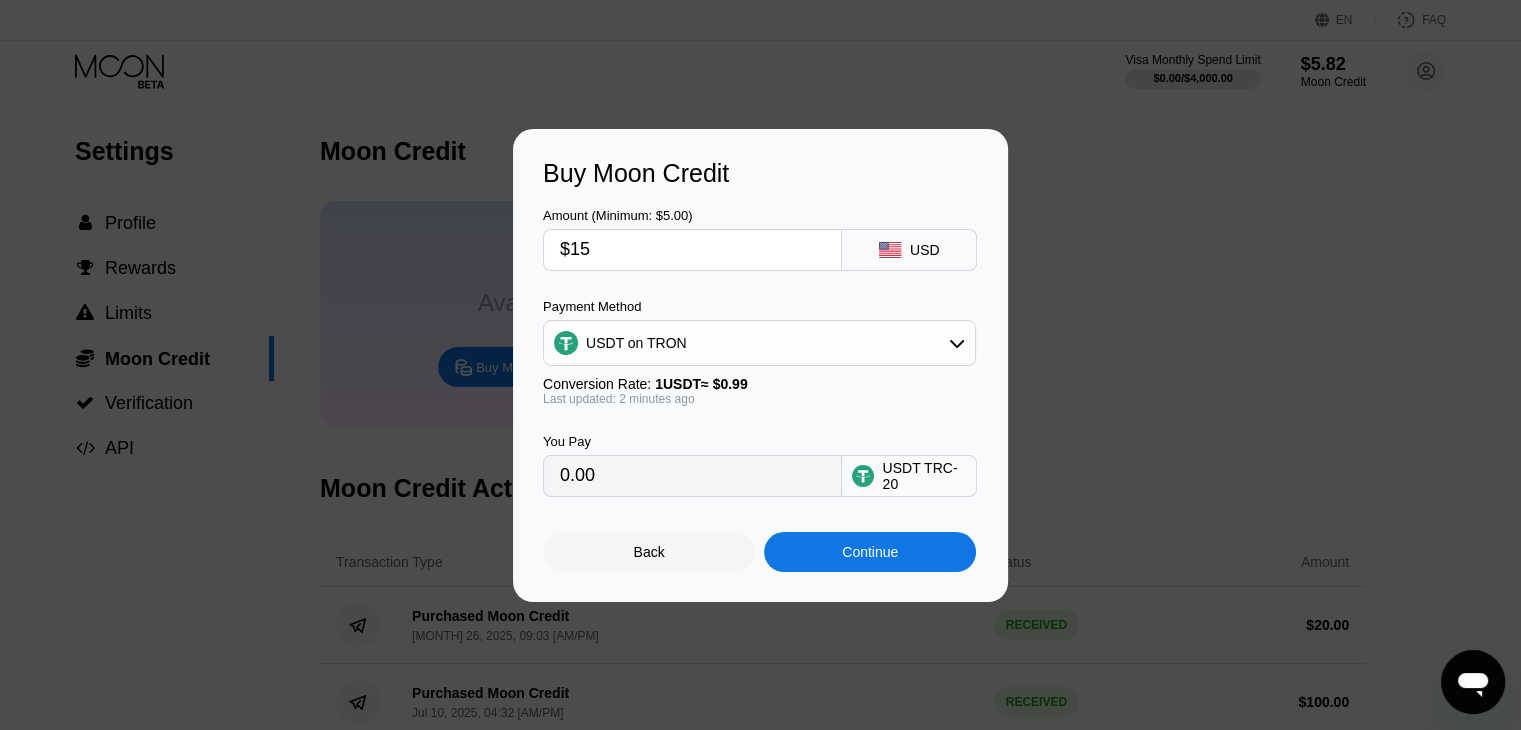 type on "15.15" 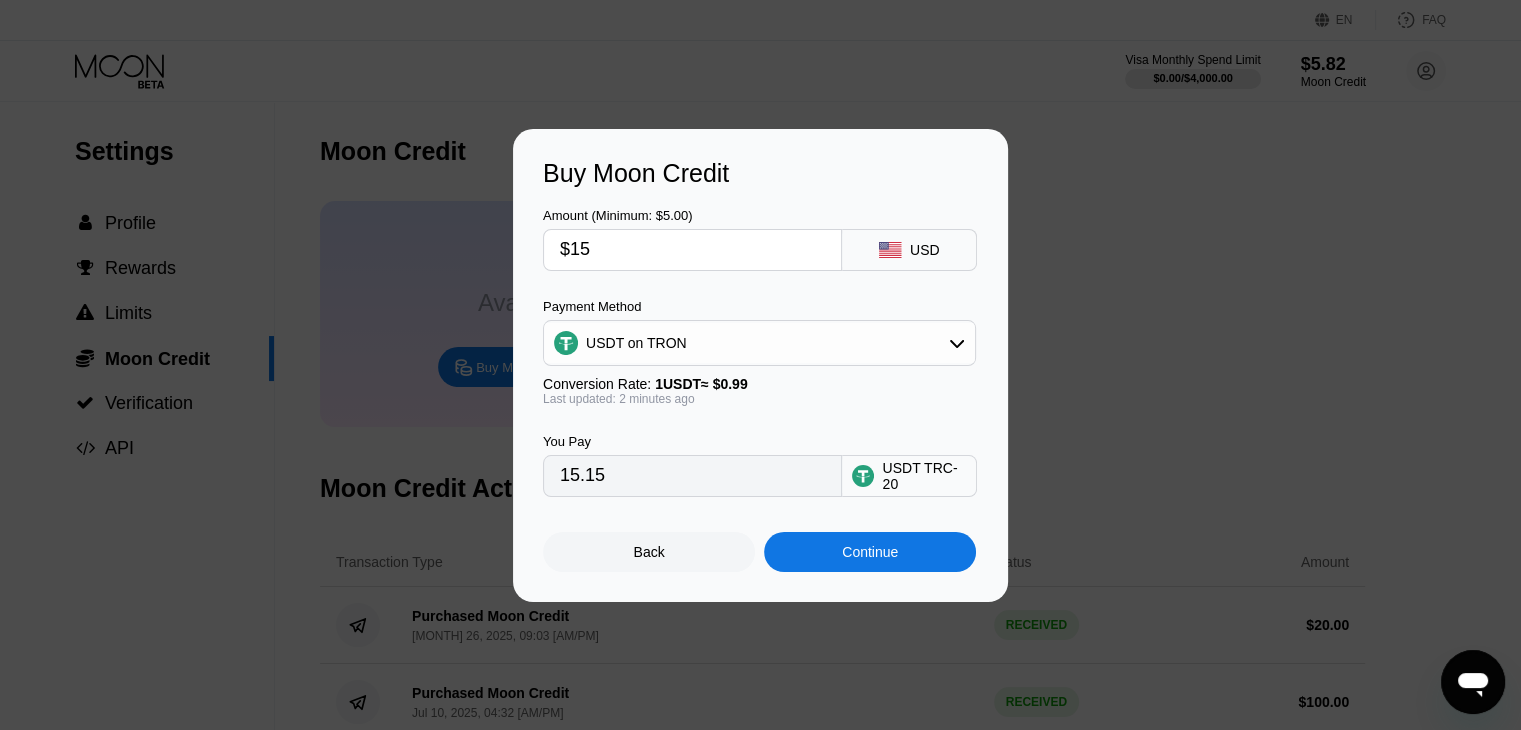 type on "$15" 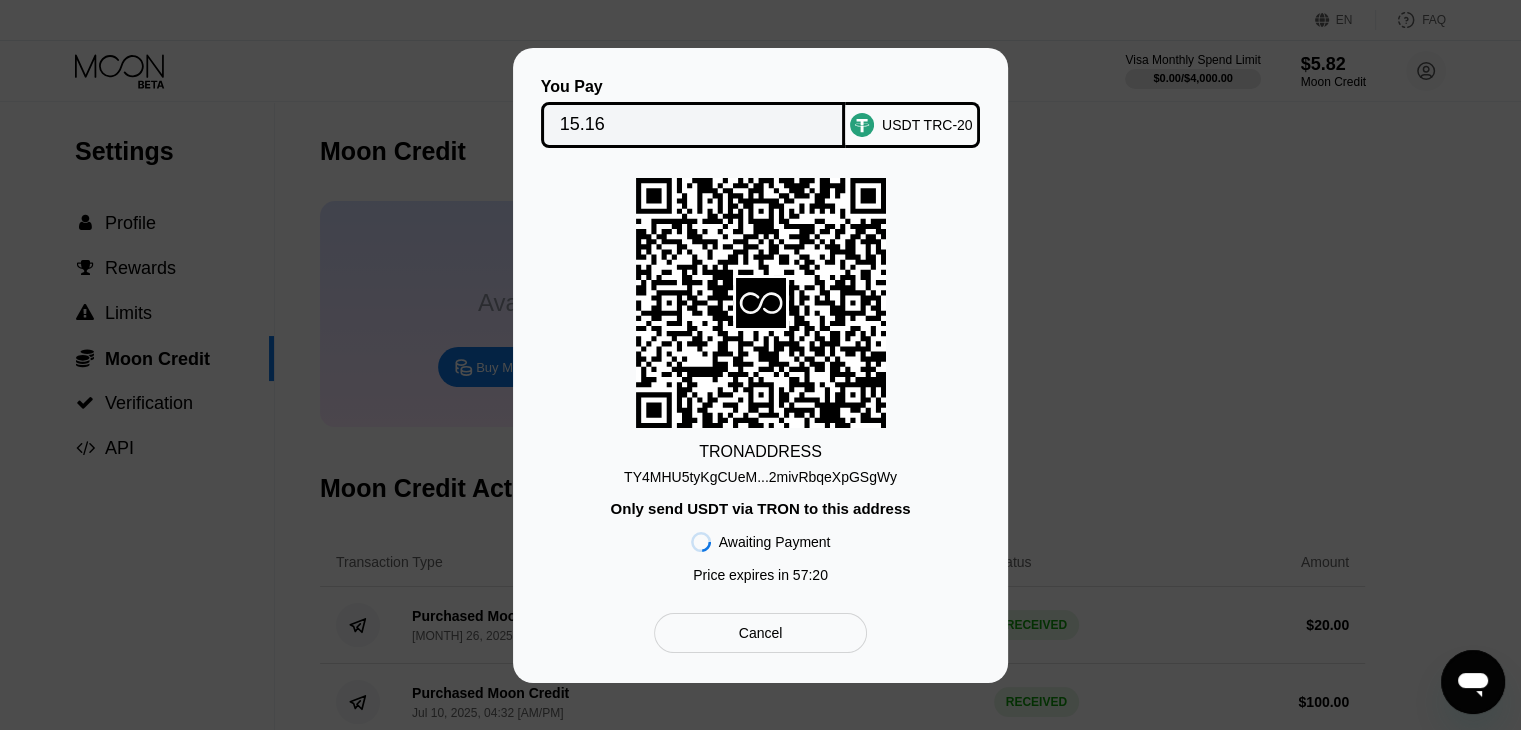 click on "TY4MHU5tyKgCUeM...2mivRbqeXpGSgWy" at bounding box center [760, 477] 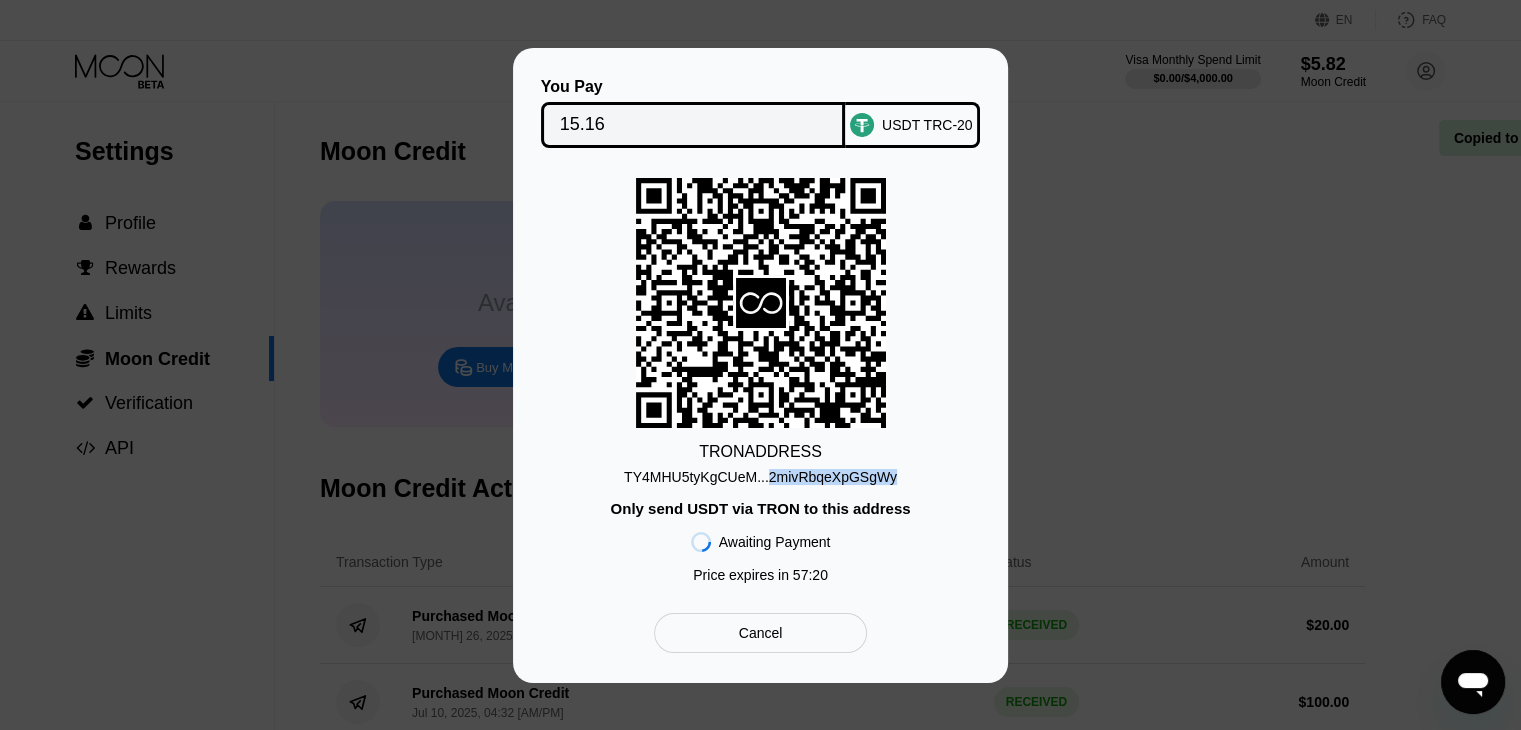 click on "TY4MHU5tyKgCUeM...2mivRbqeXpGSgWy" at bounding box center [760, 477] 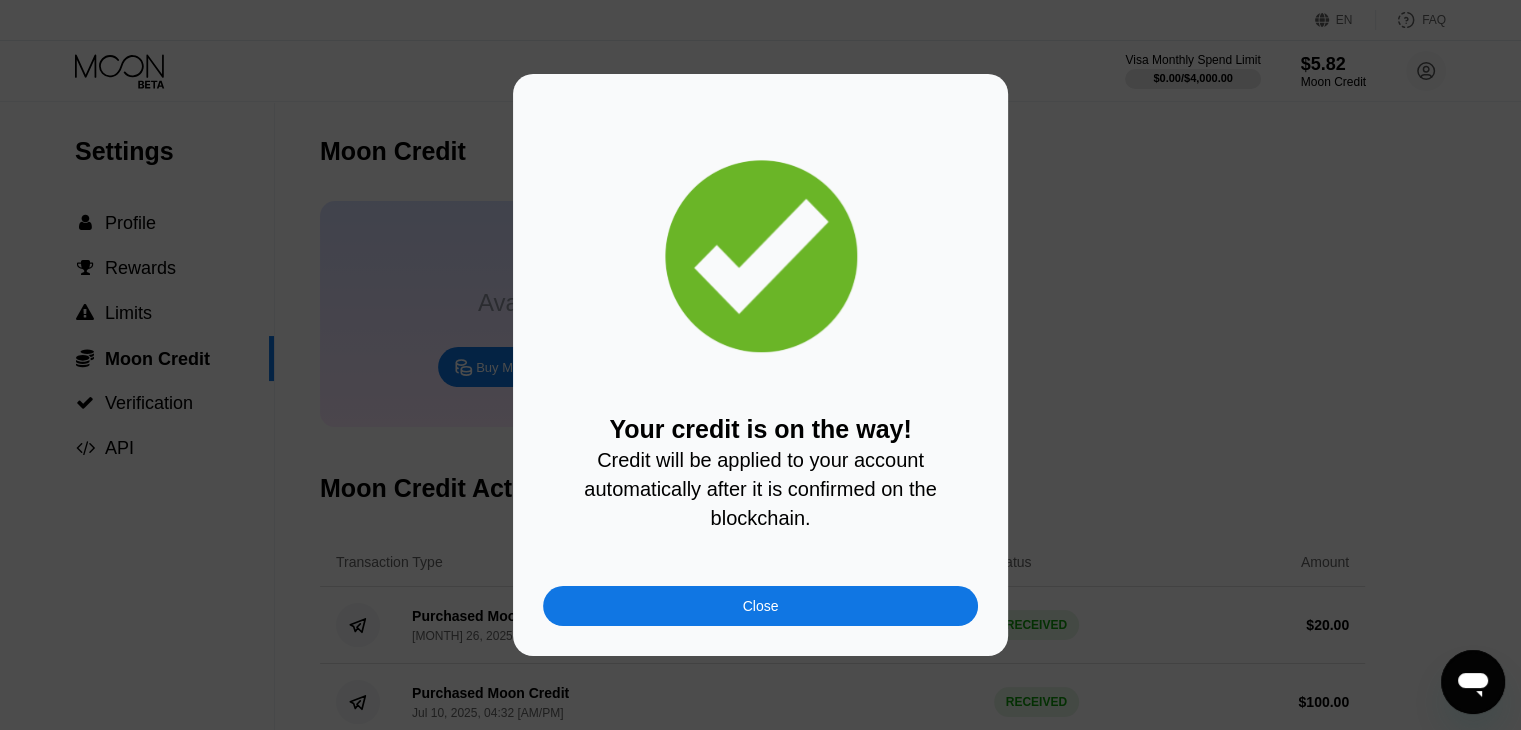 click on "Close" at bounding box center [760, 606] 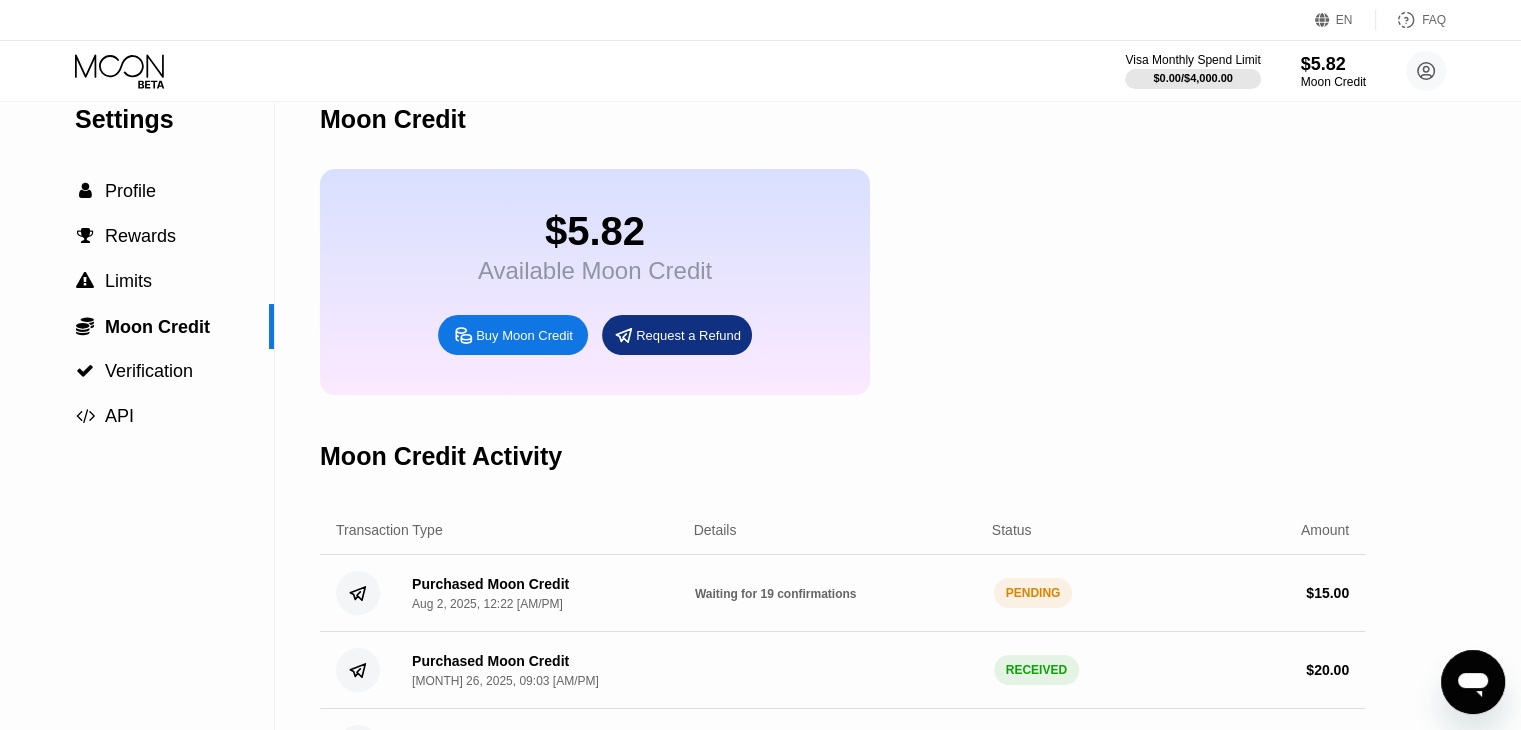 scroll, scrollTop: 0, scrollLeft: 0, axis: both 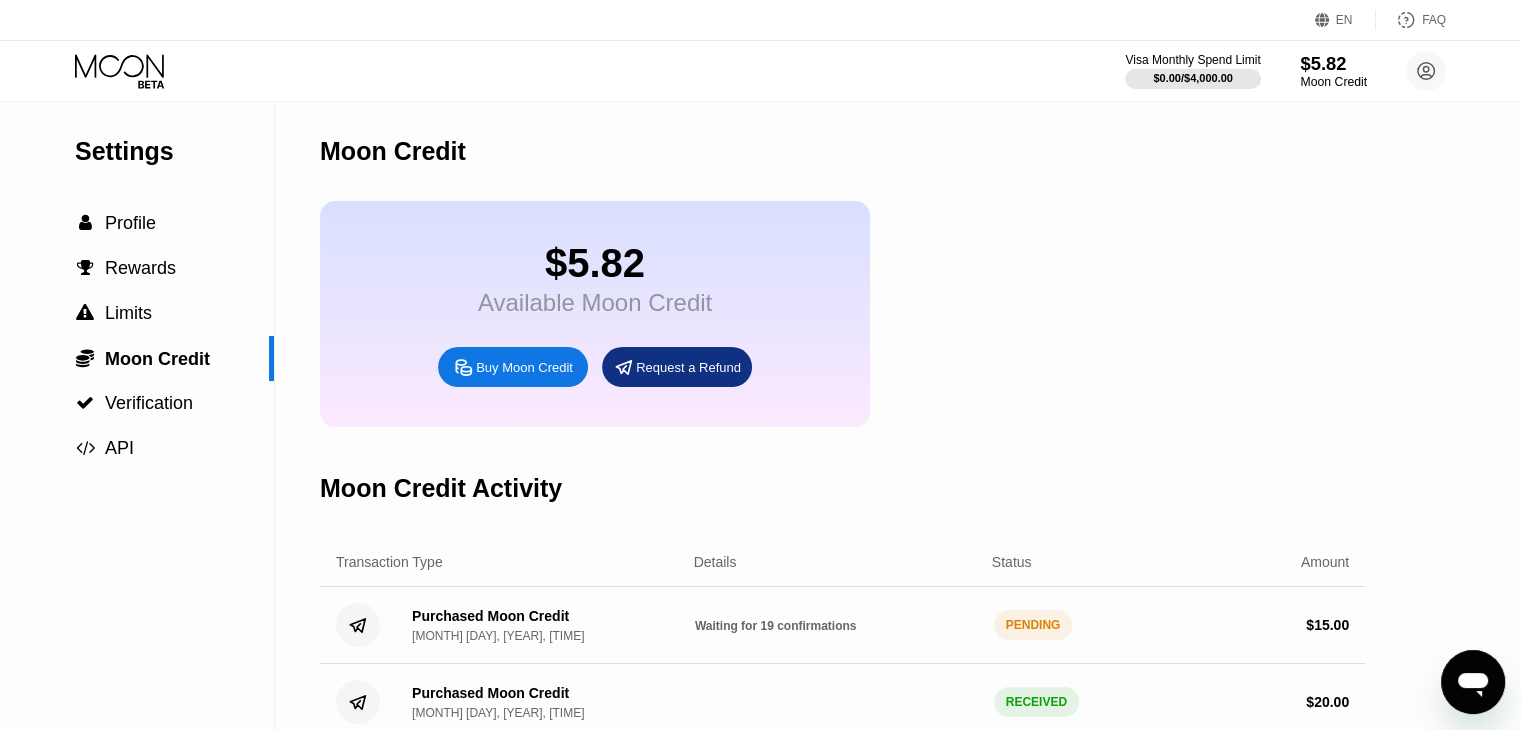 click on "$5.82" at bounding box center [1333, 63] 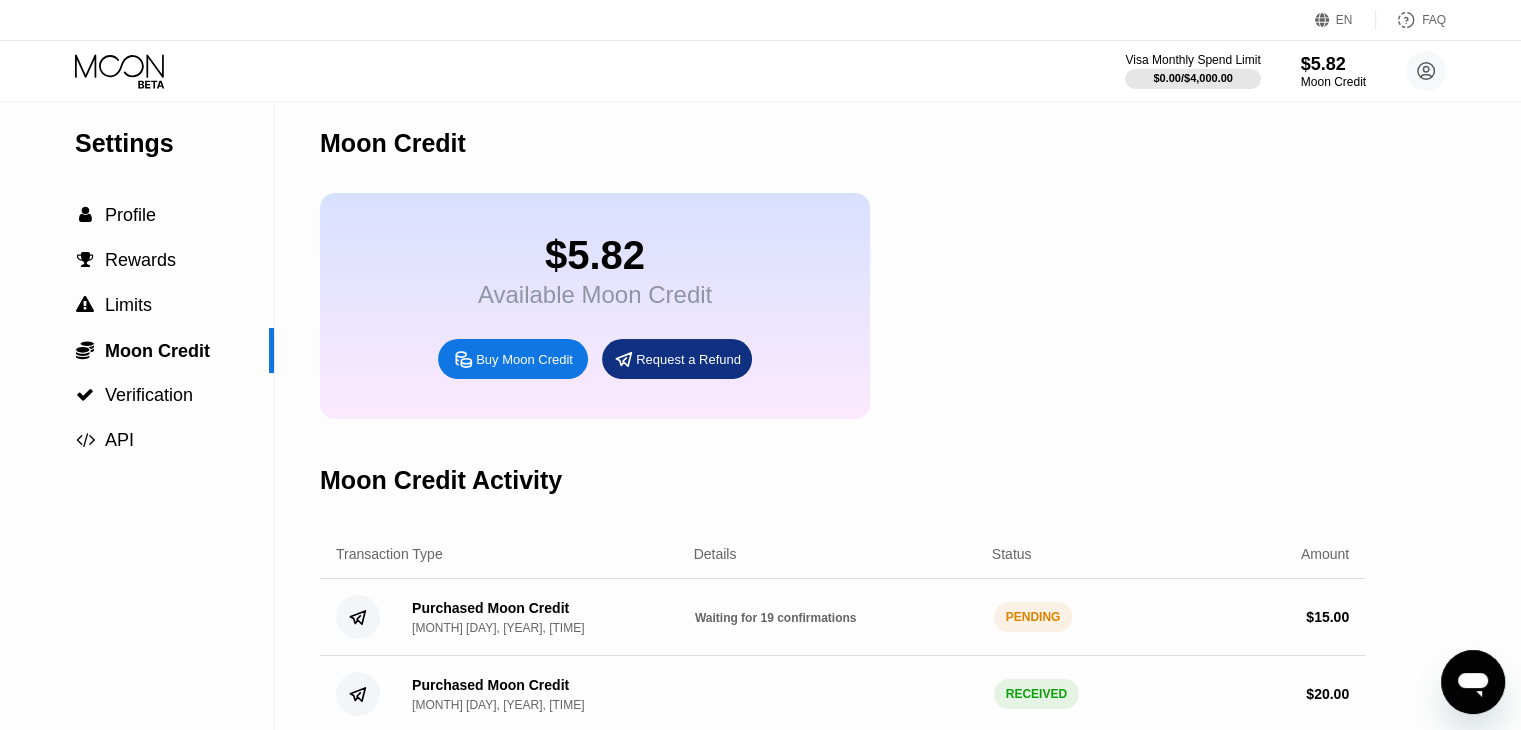 scroll, scrollTop: 0, scrollLeft: 0, axis: both 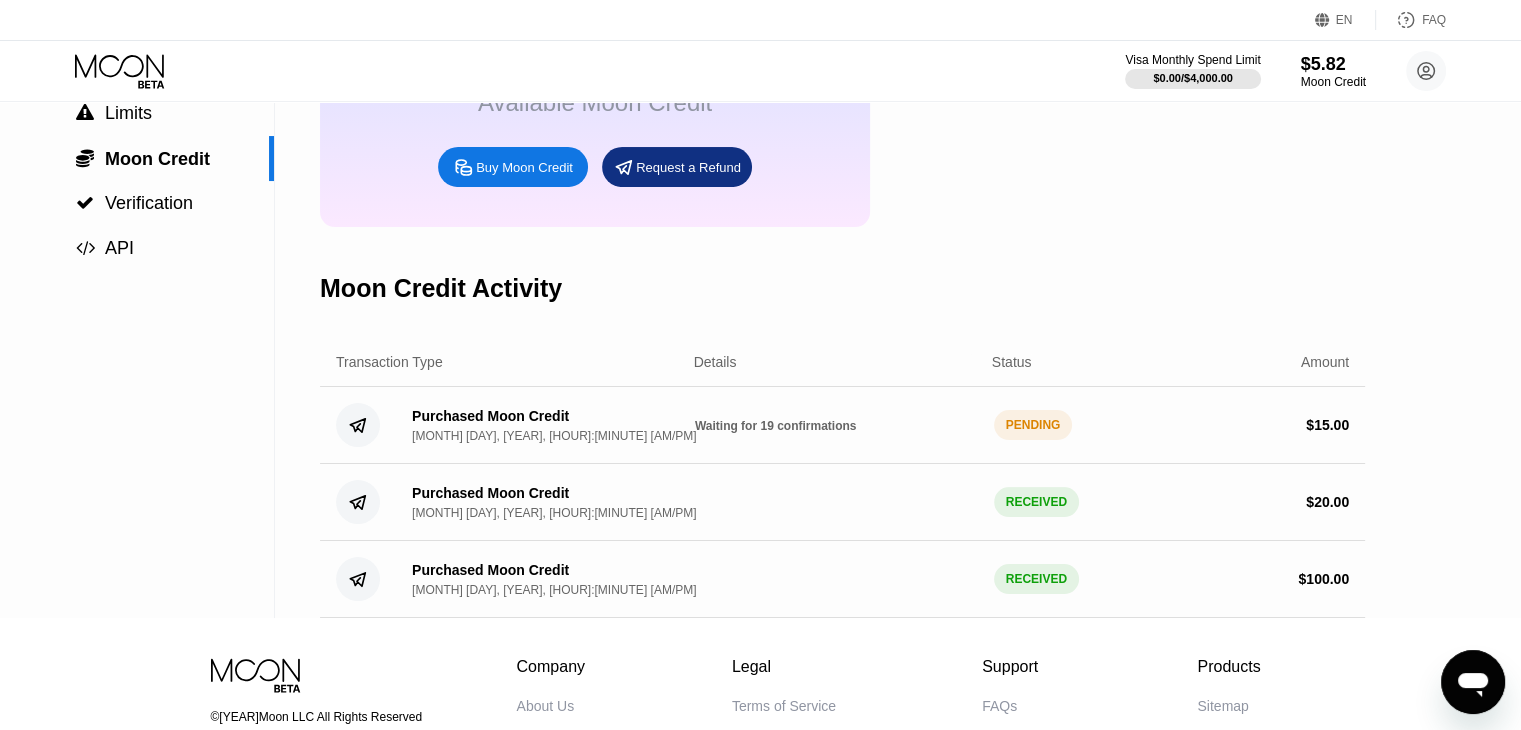 click on "Waiting for 19 confirmations" at bounding box center (776, 426) 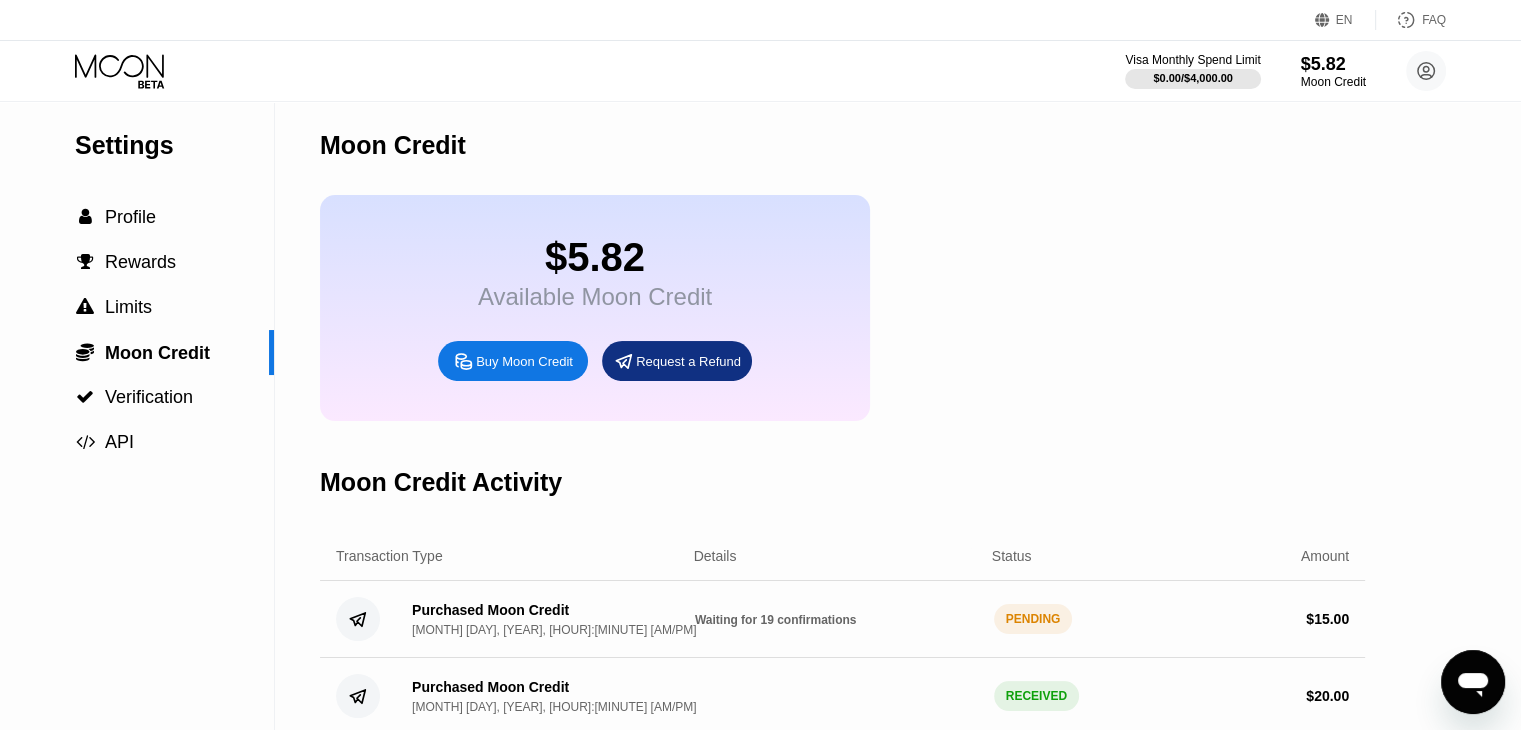 scroll, scrollTop: 0, scrollLeft: 0, axis: both 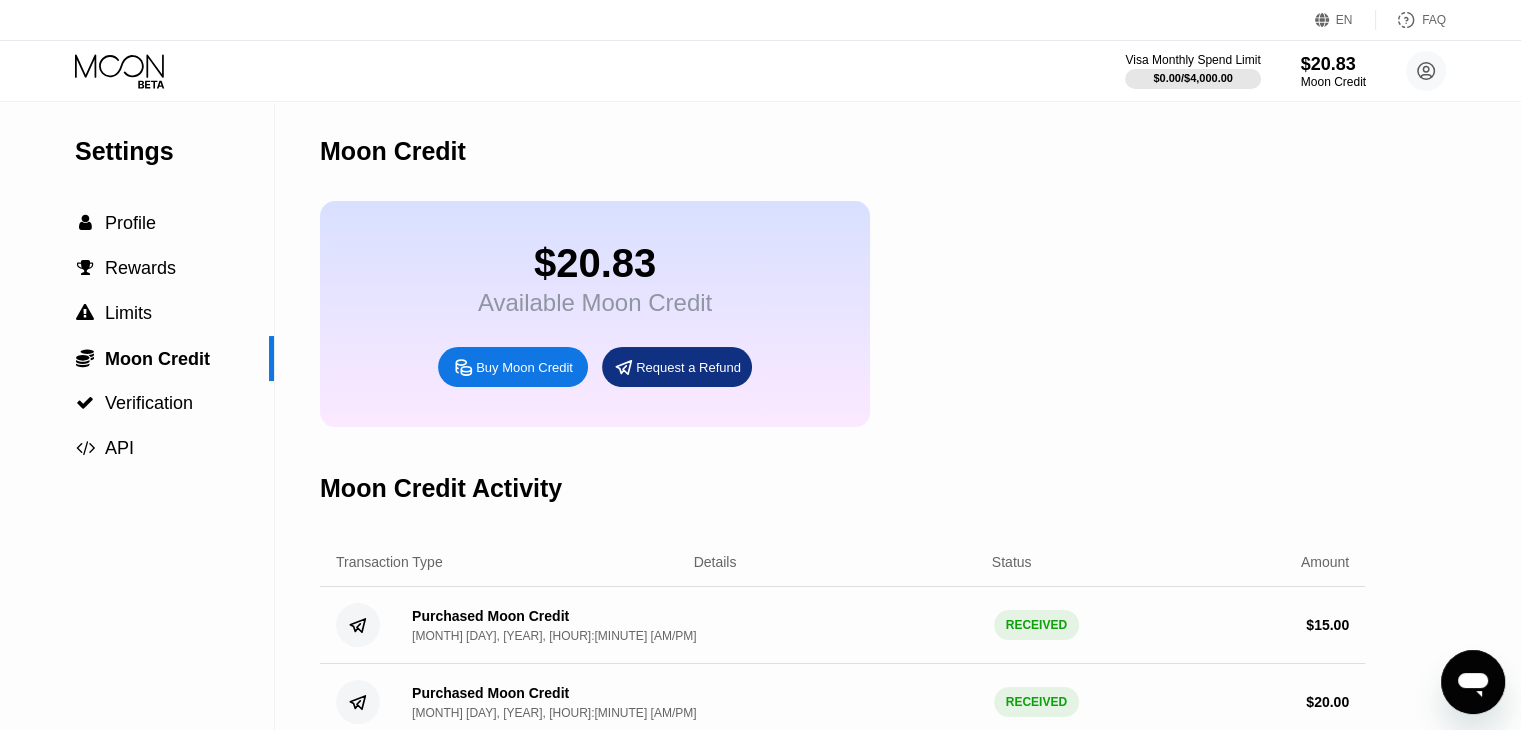 click on "$20.83" at bounding box center [595, 263] 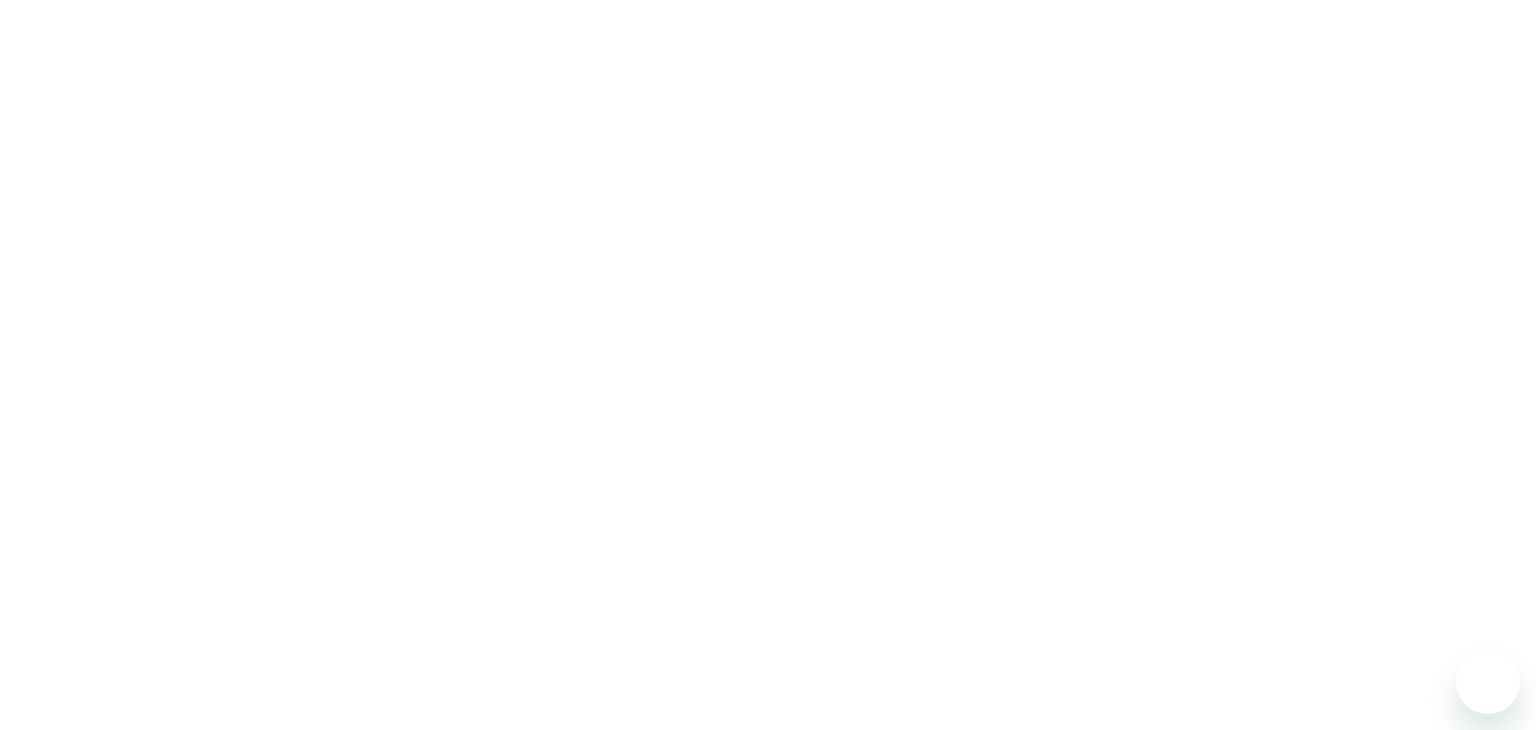 scroll, scrollTop: 0, scrollLeft: 0, axis: both 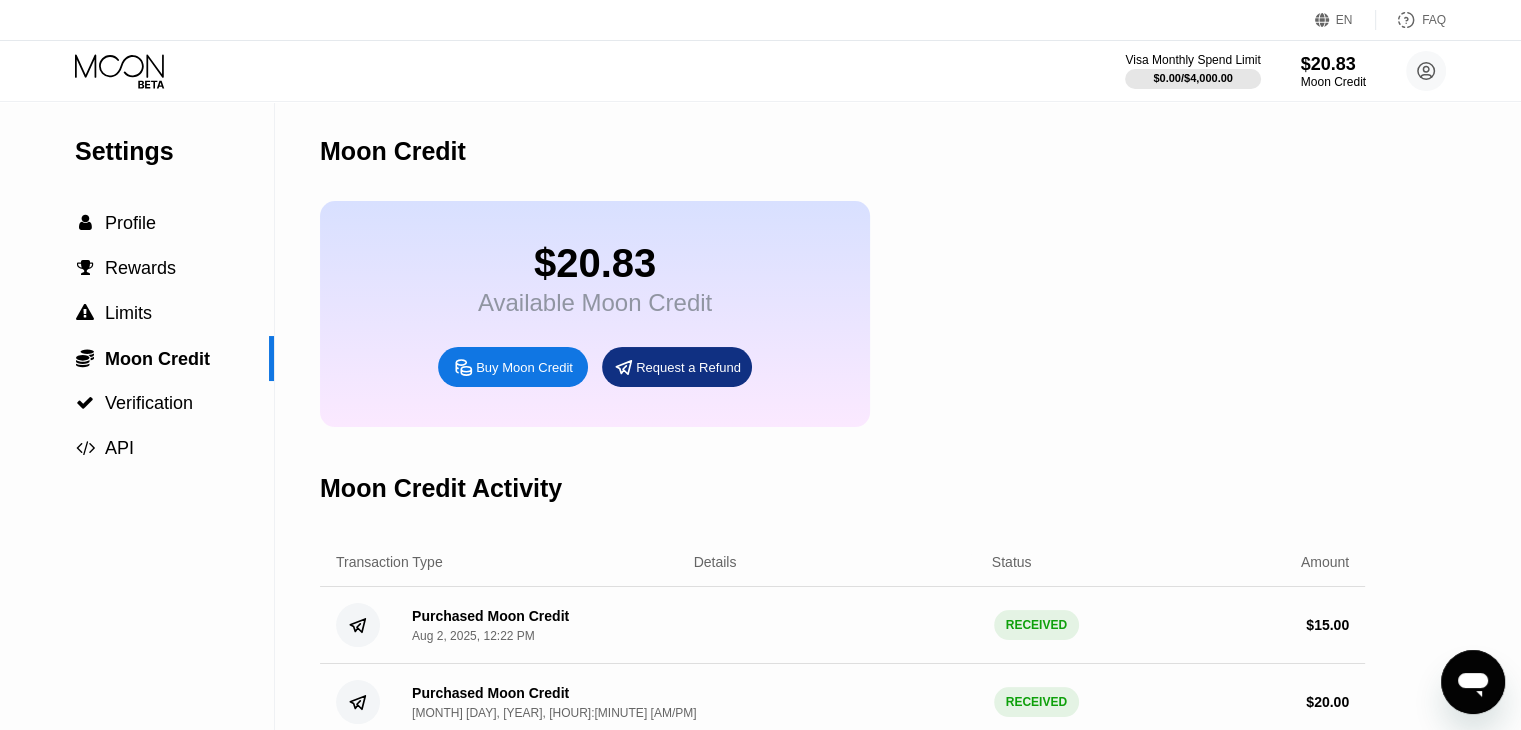 click on "$20.83" at bounding box center (595, 263) 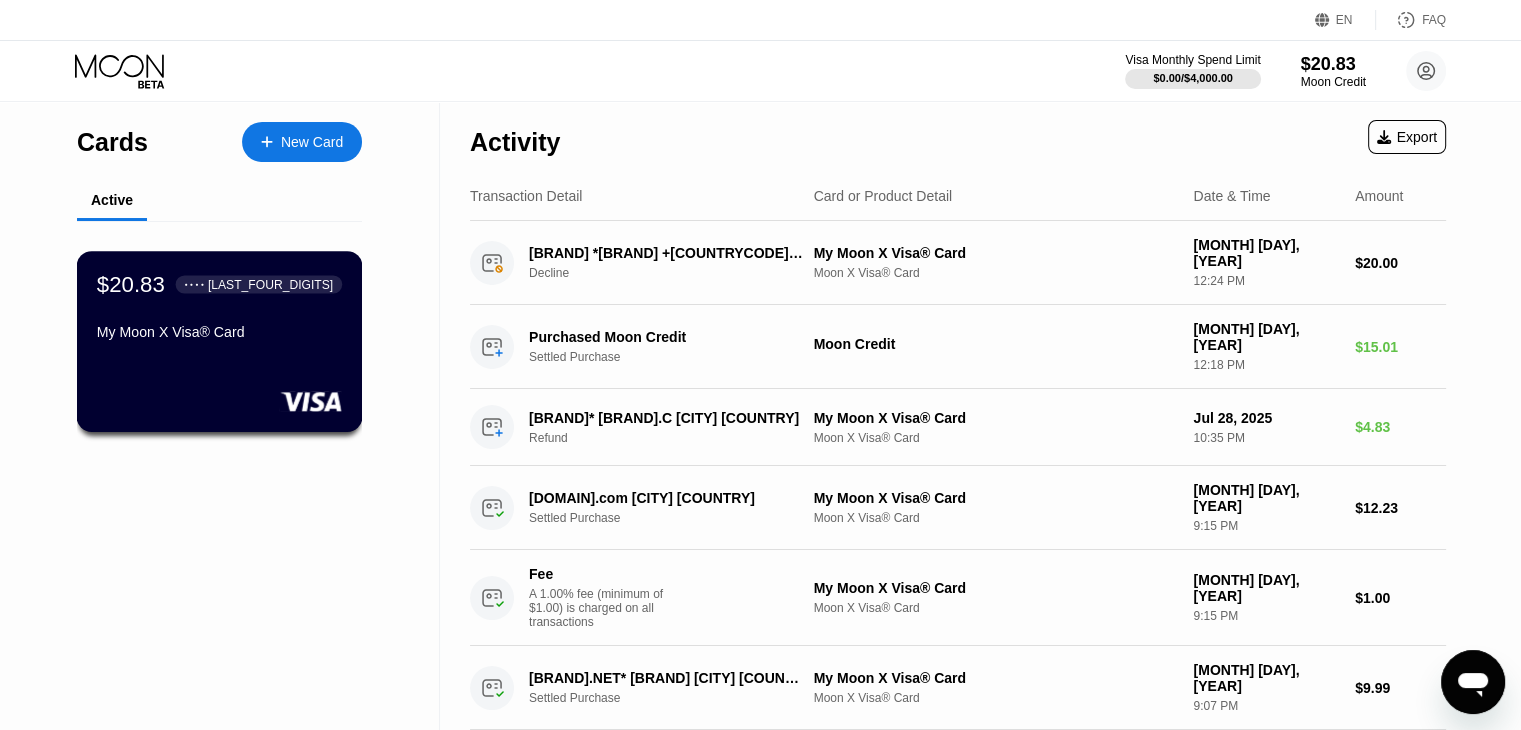 click on "$20.83 ● ● ● ● 4046" at bounding box center [219, 284] 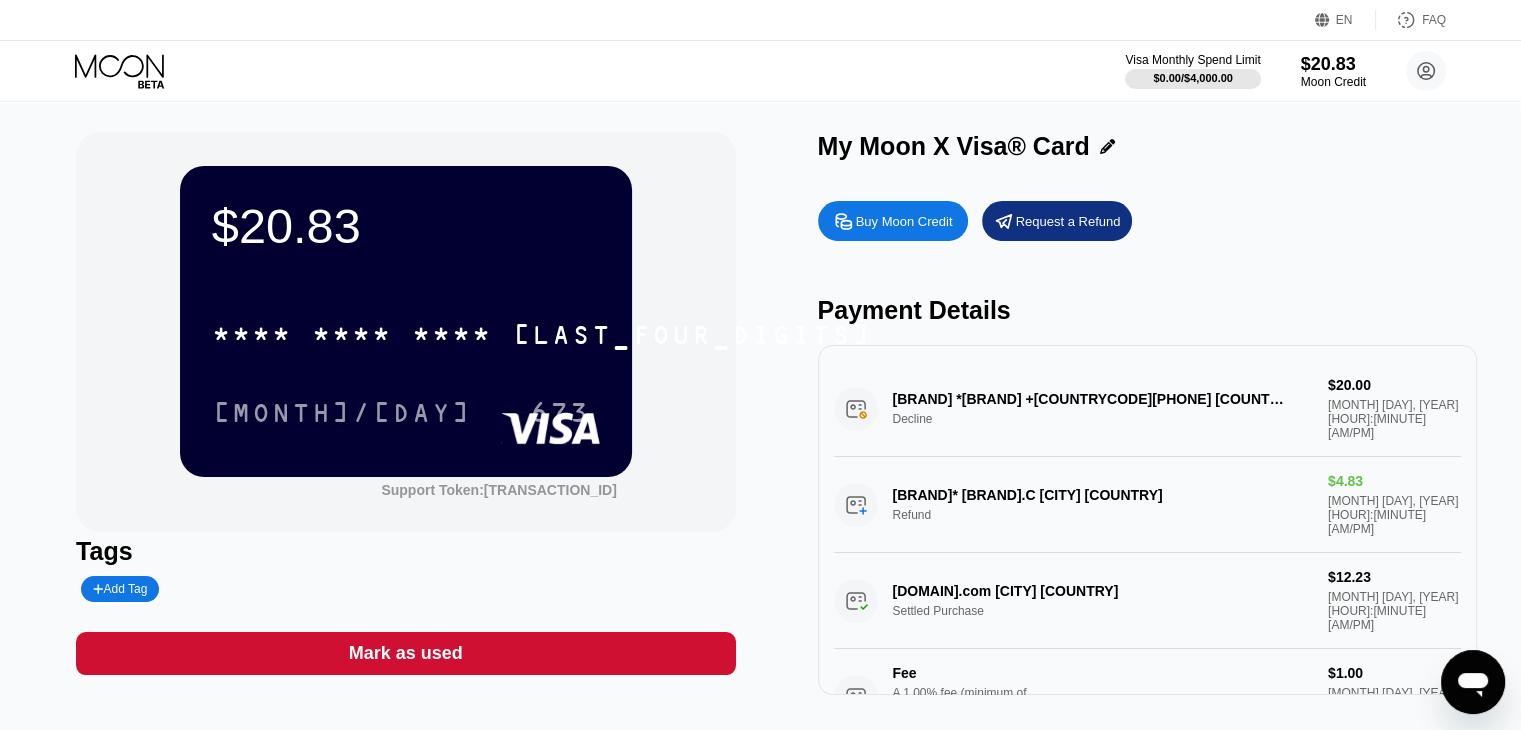 click on "OPENAI *CHATGPT SUBSCR   +14158799686 US Decline $20.00 Aug 02, 2025 12:24 PM" at bounding box center (1147, 409) 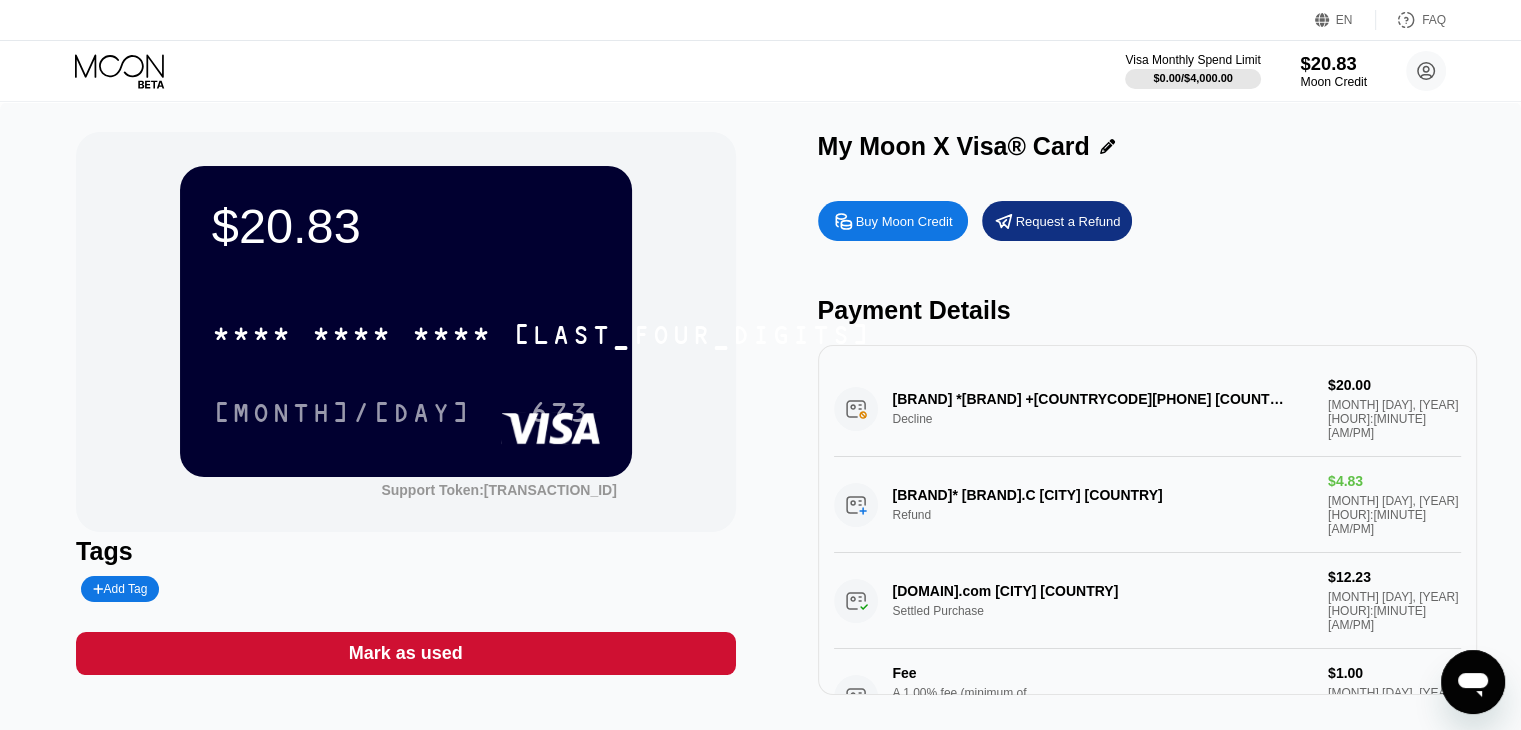 click on "$20.83" at bounding box center (1333, 63) 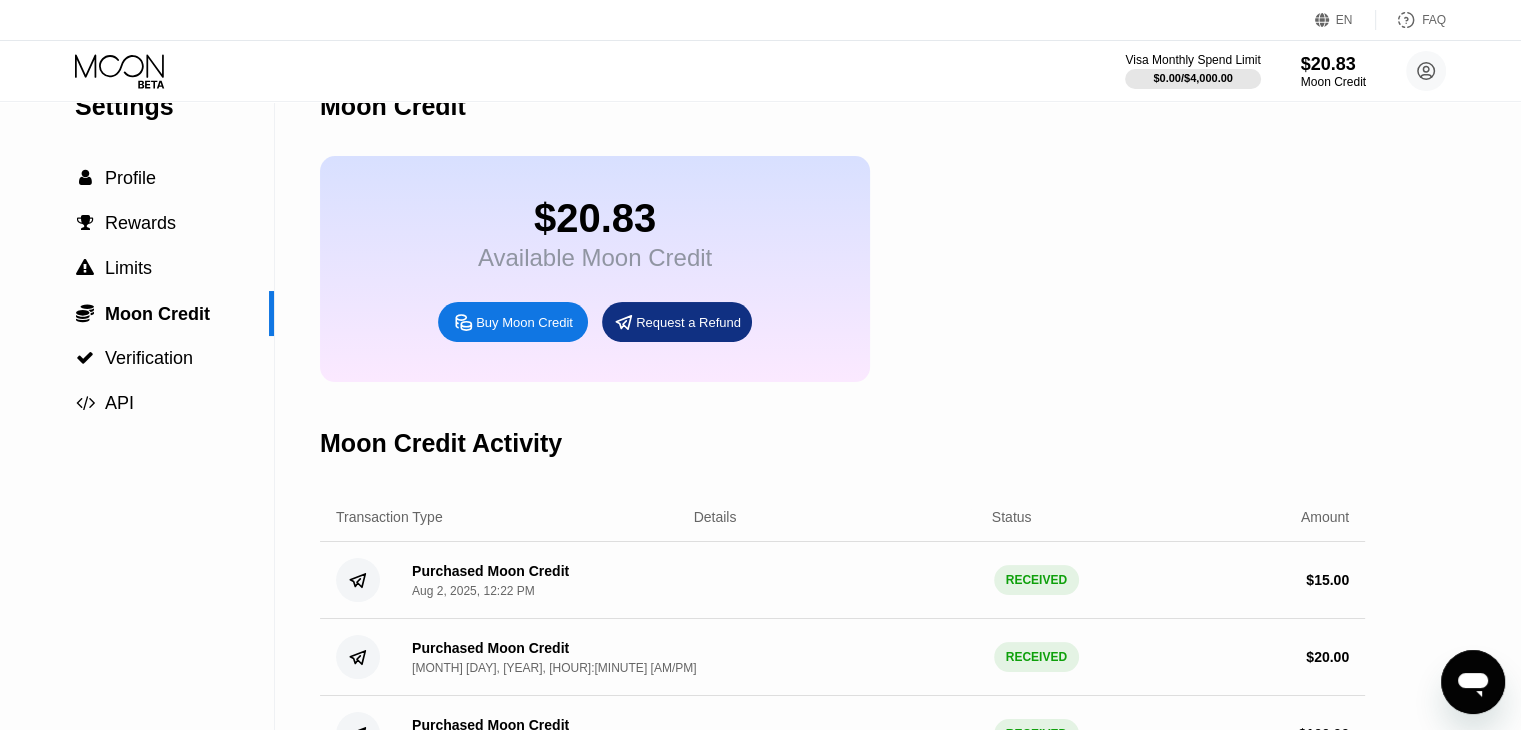 scroll, scrollTop: 0, scrollLeft: 0, axis: both 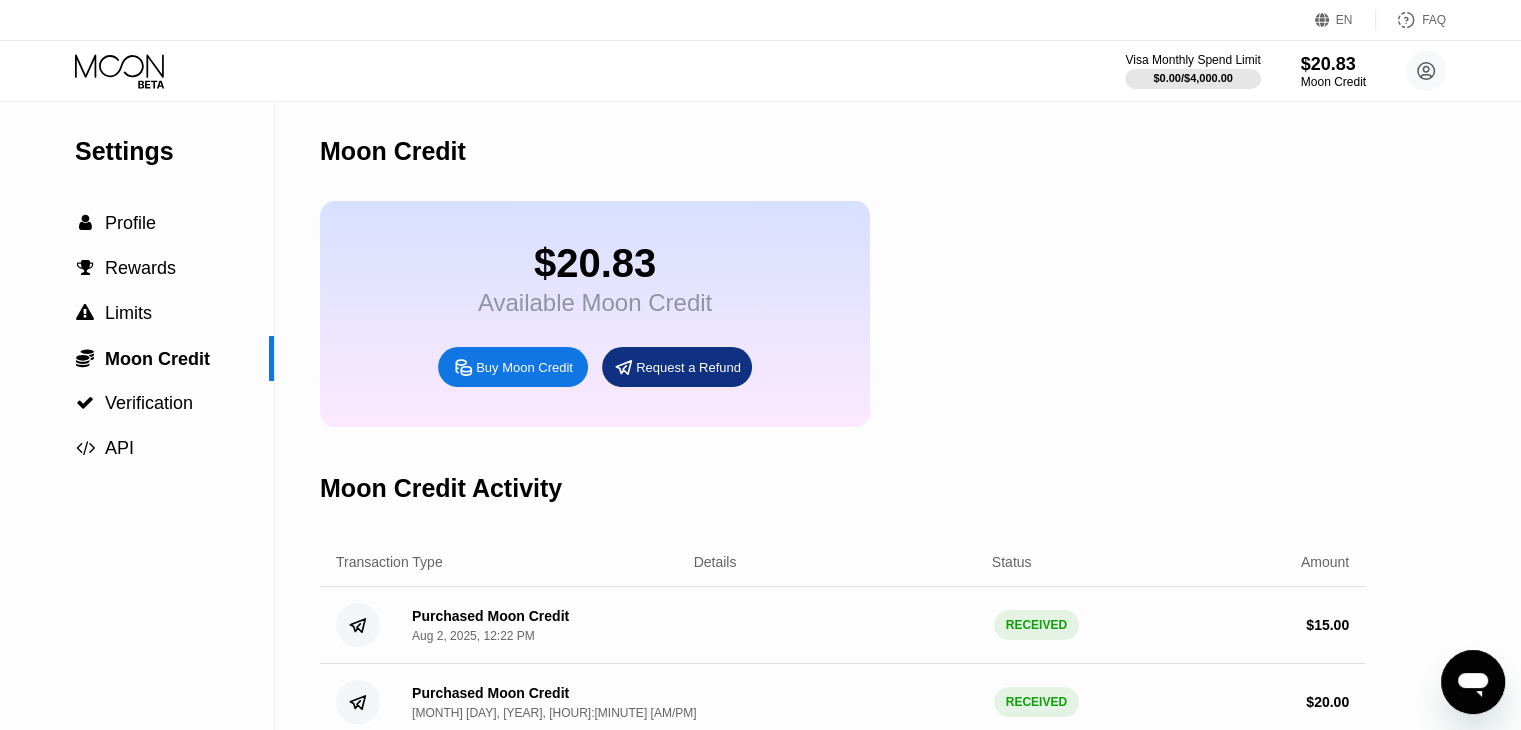 click 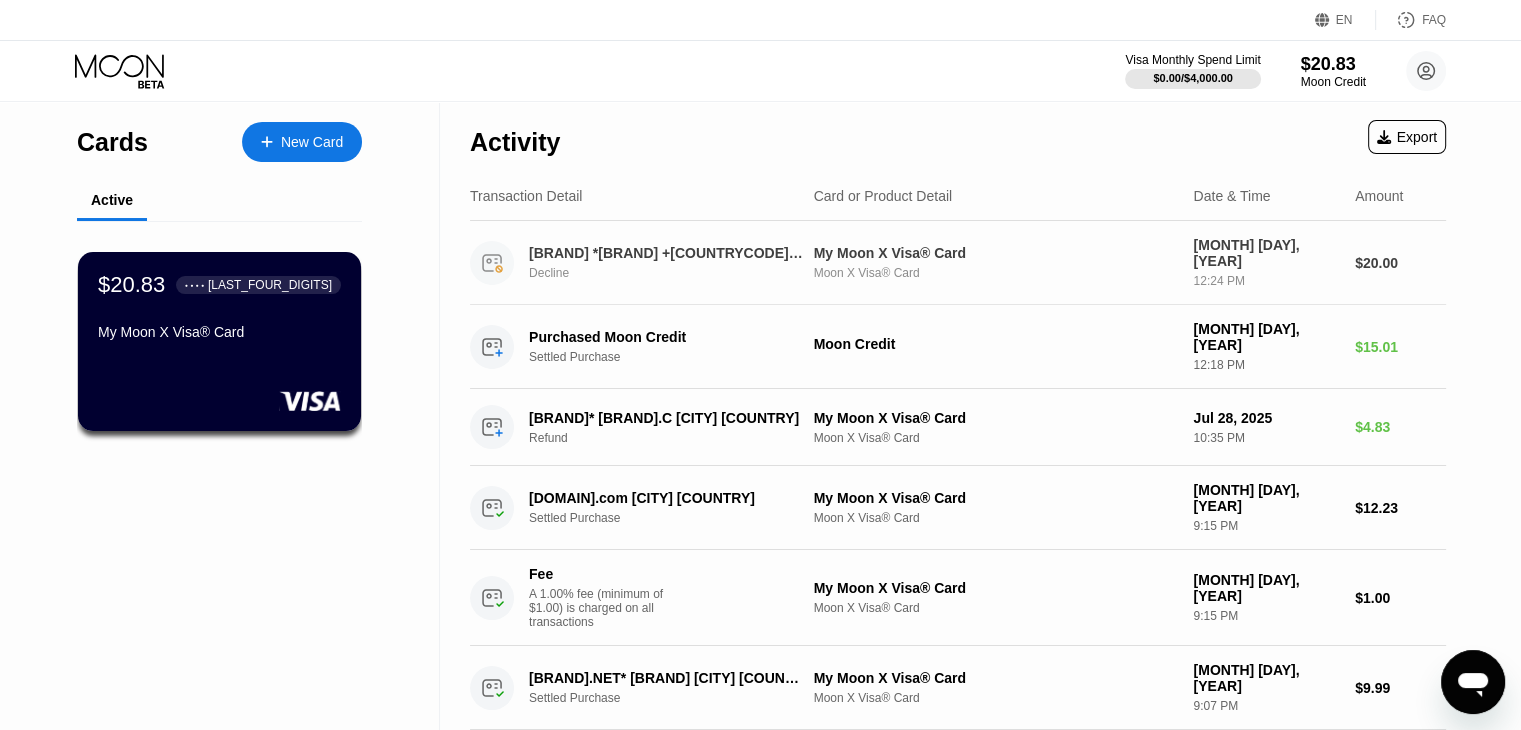 click on "Moon X Visa® Card" at bounding box center (996, 273) 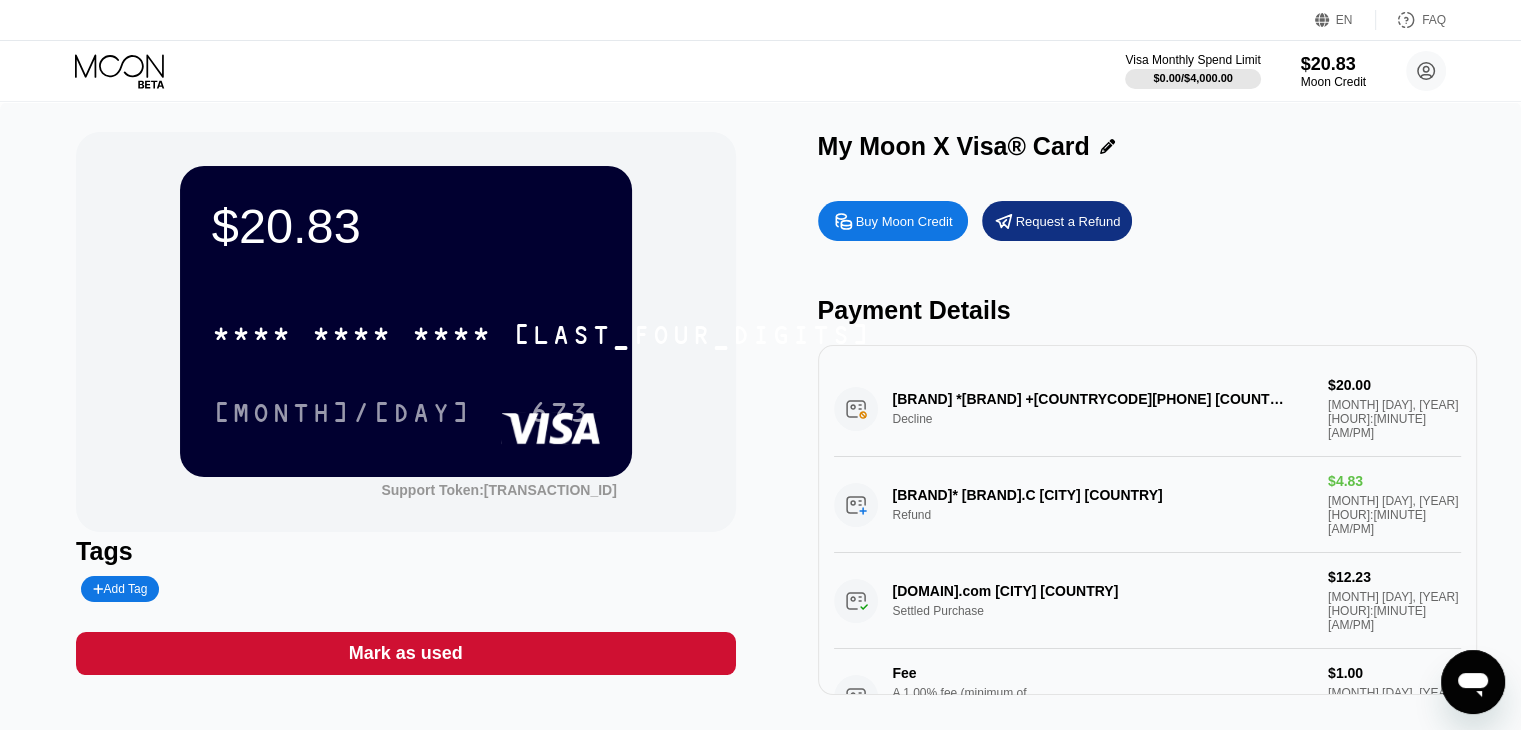 click on "OPENAI *CHATGPT SUBSCR   +14158799686 US Decline $20.00 Aug 02, 2025 12:24 PM" at bounding box center (1147, 409) 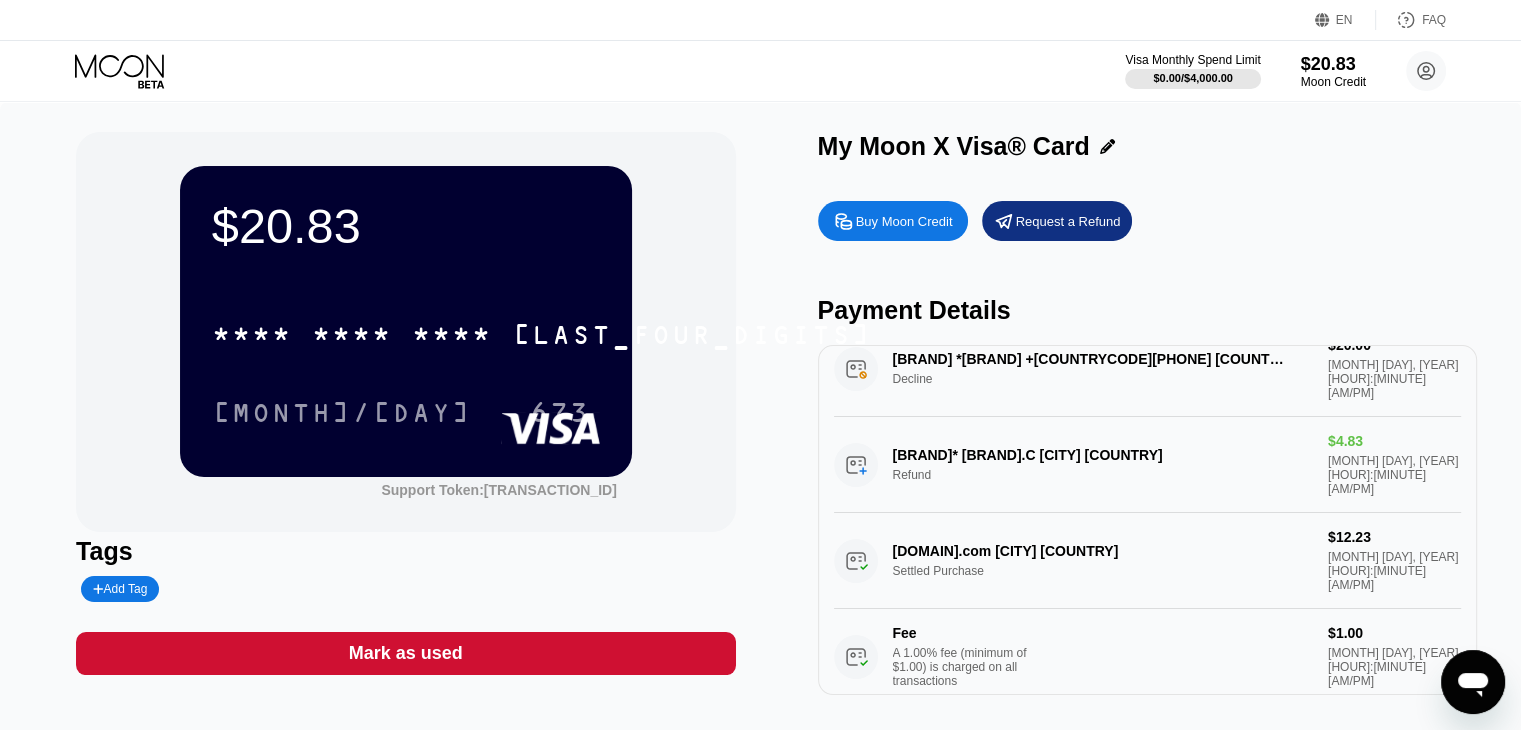 scroll, scrollTop: 0, scrollLeft: 0, axis: both 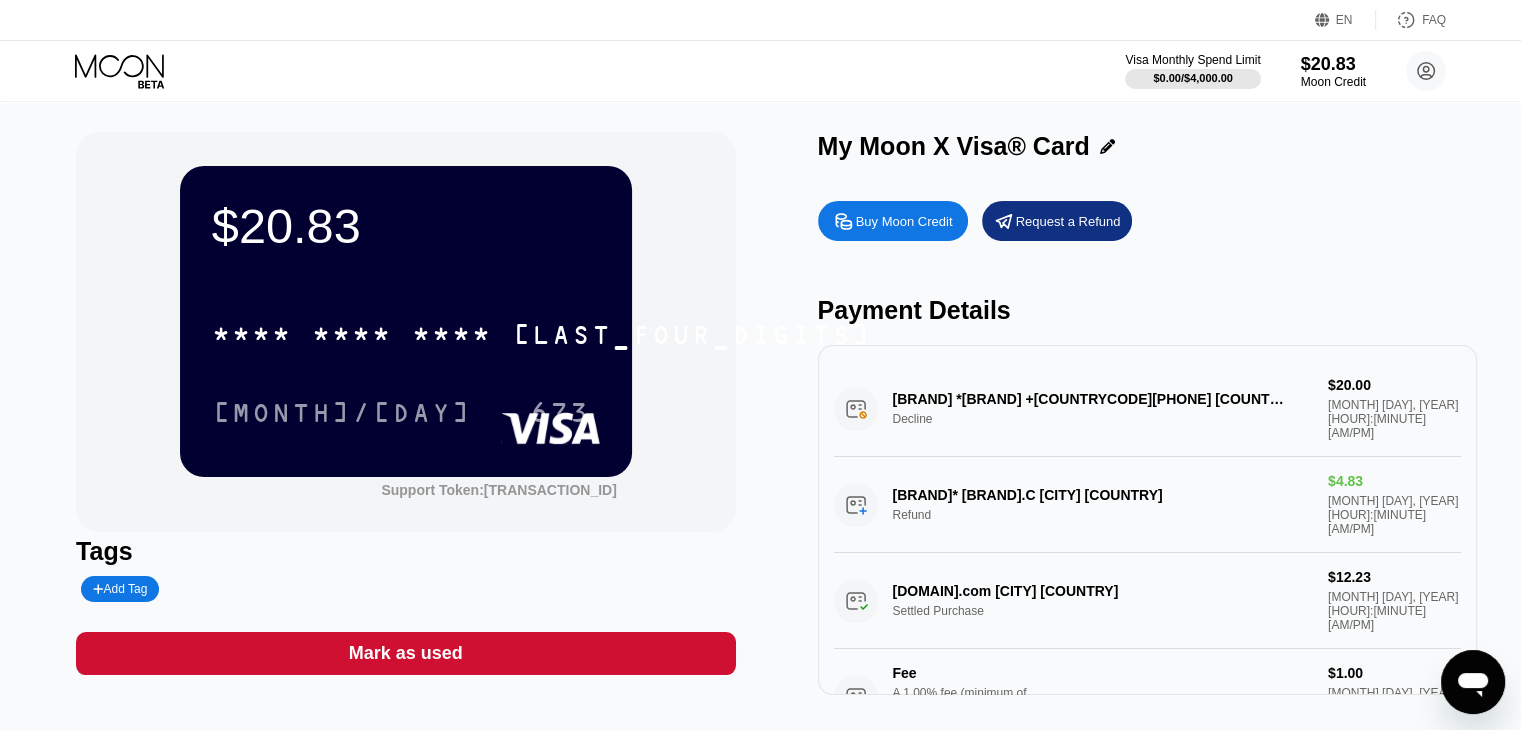 drag, startPoint x: 913, startPoint y: 416, endPoint x: 871, endPoint y: 409, distance: 42.579338 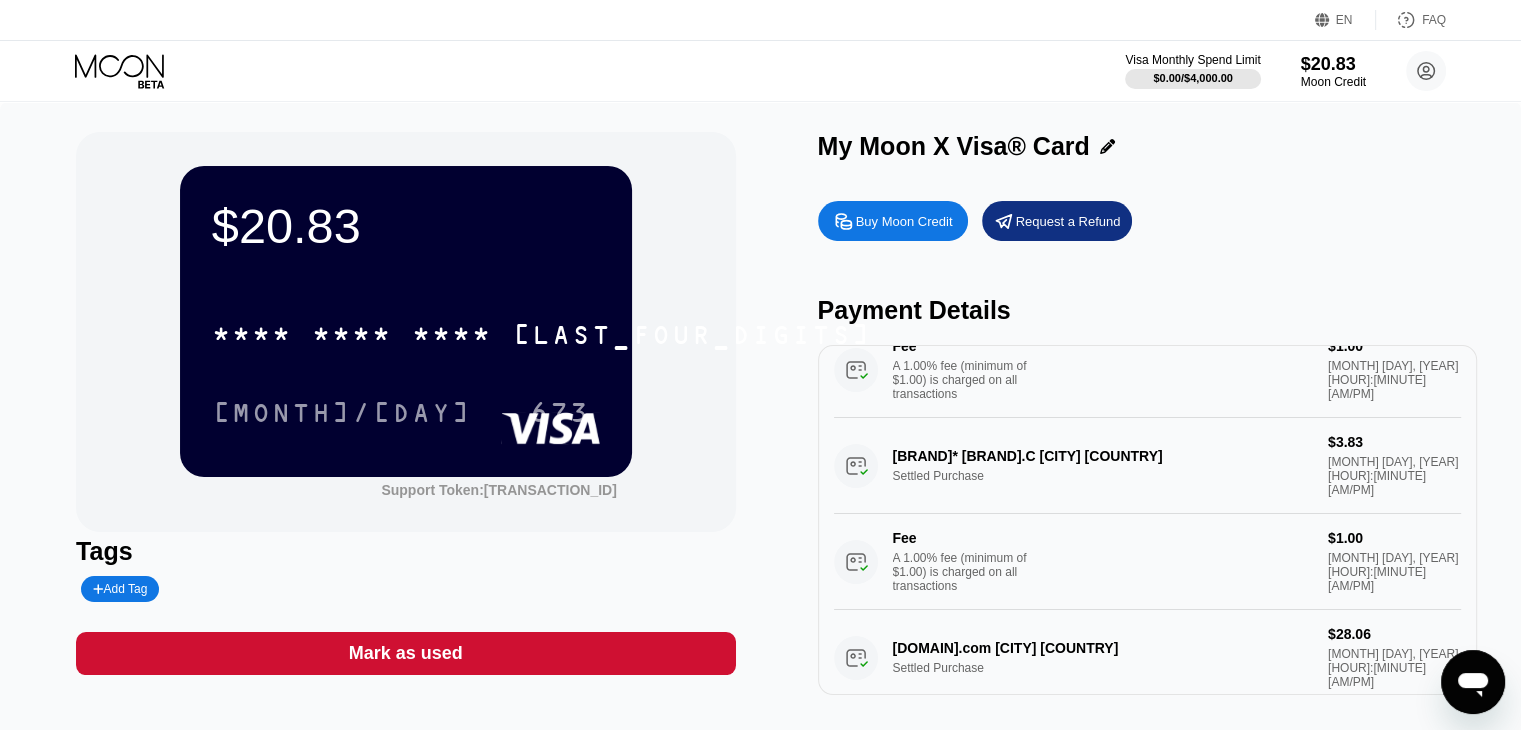 scroll, scrollTop: 500, scrollLeft: 0, axis: vertical 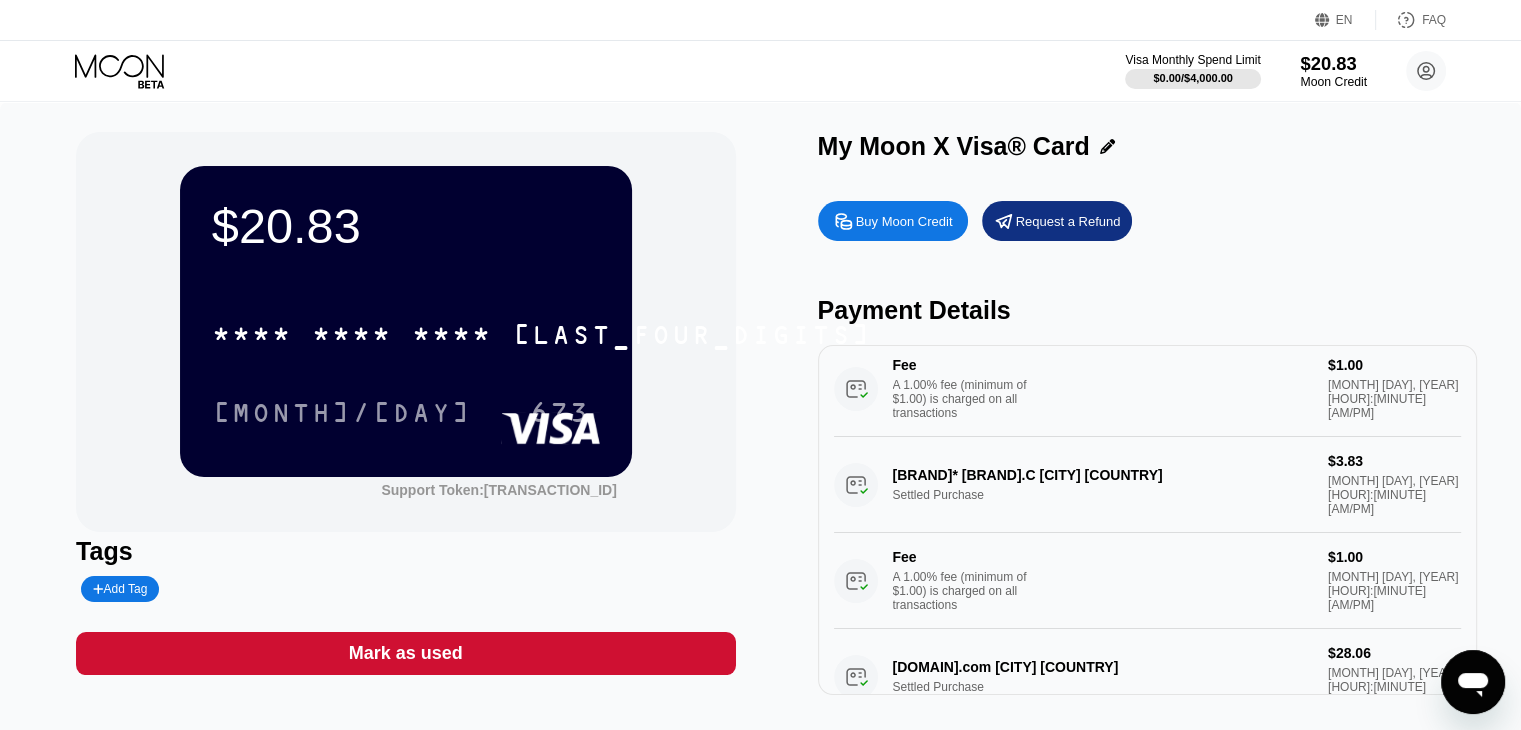 click on "Moon Credit" at bounding box center (1333, 82) 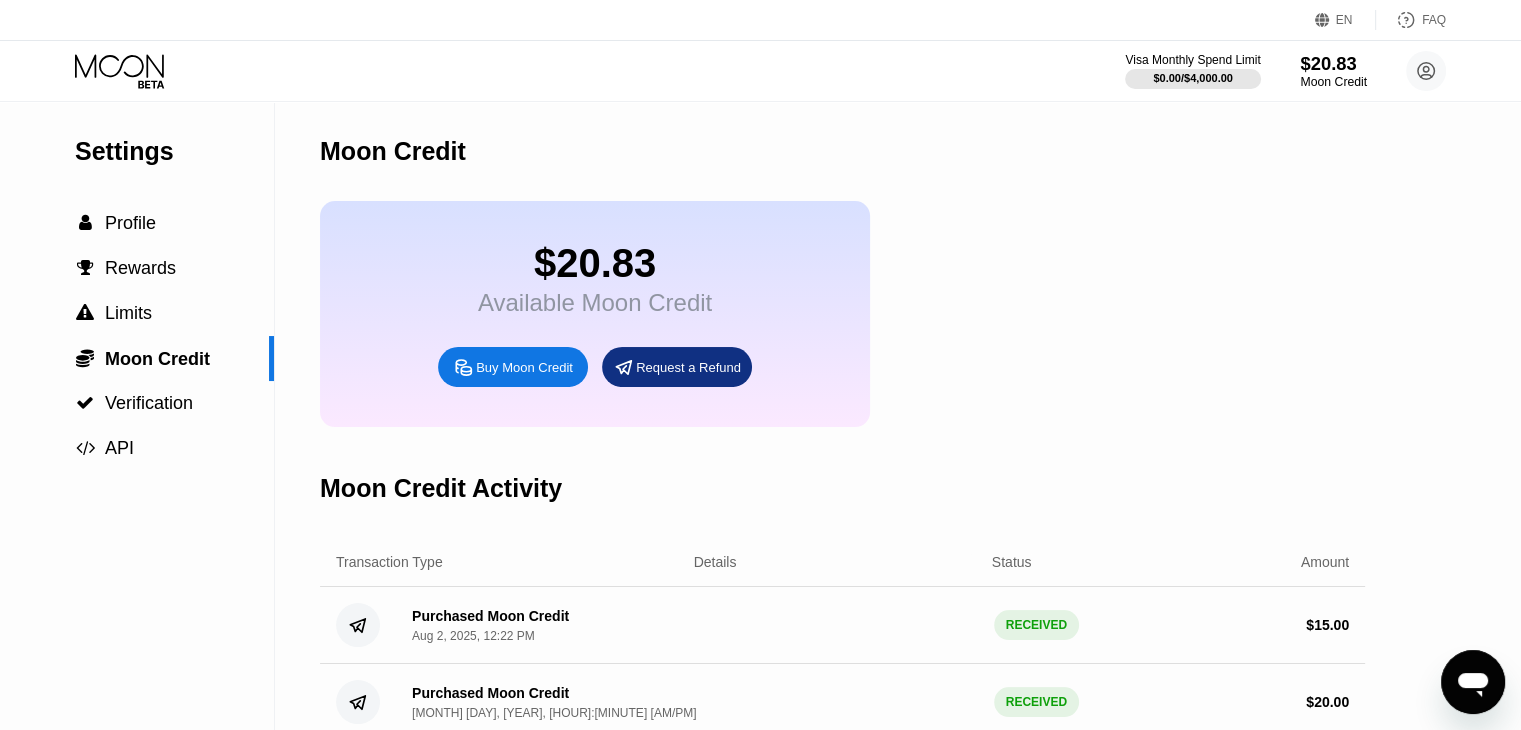 click on "Moon Credit" at bounding box center [1333, 82] 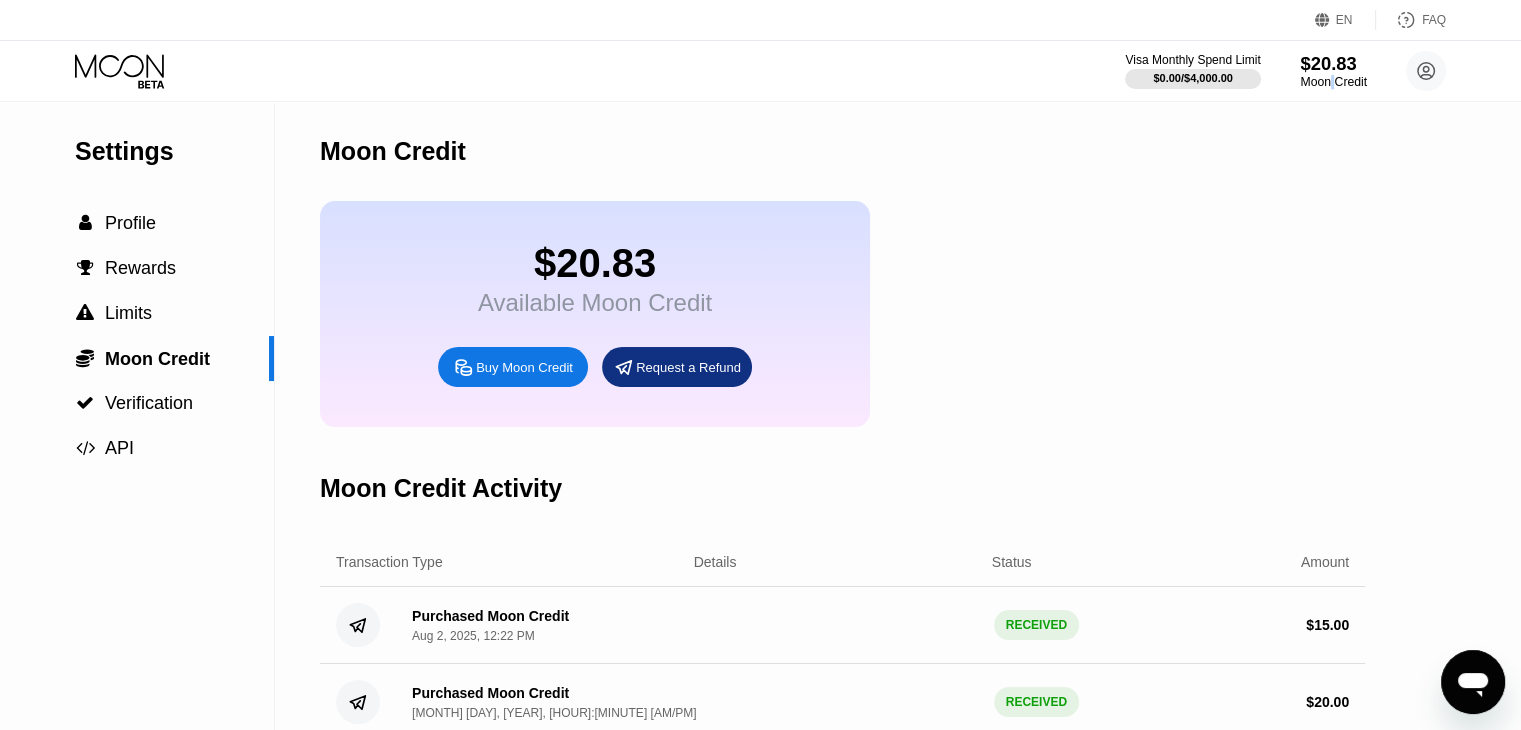 click on "Moon Credit" at bounding box center [1333, 82] 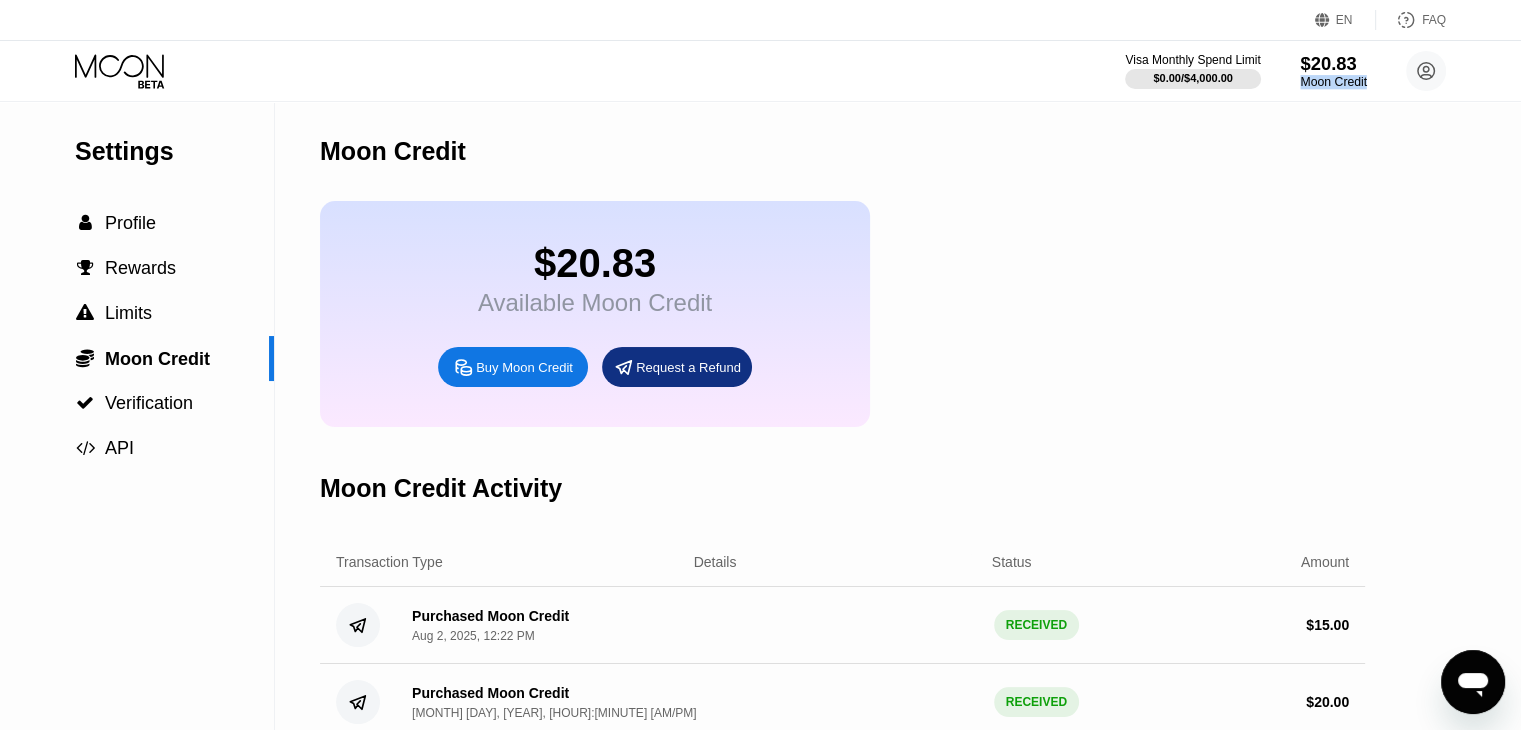 click on "Moon Credit" at bounding box center [1333, 82] 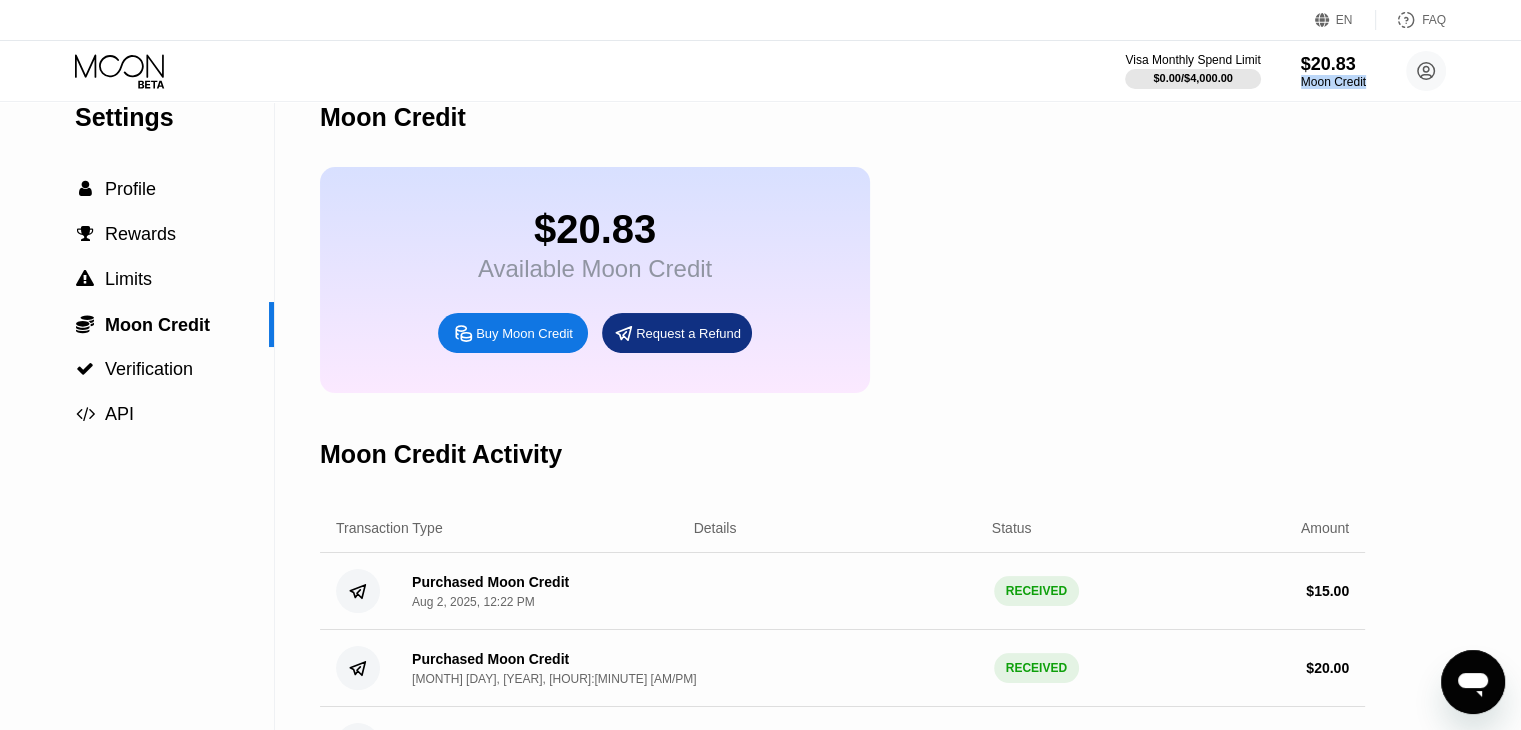 scroll, scrollTop: 0, scrollLeft: 0, axis: both 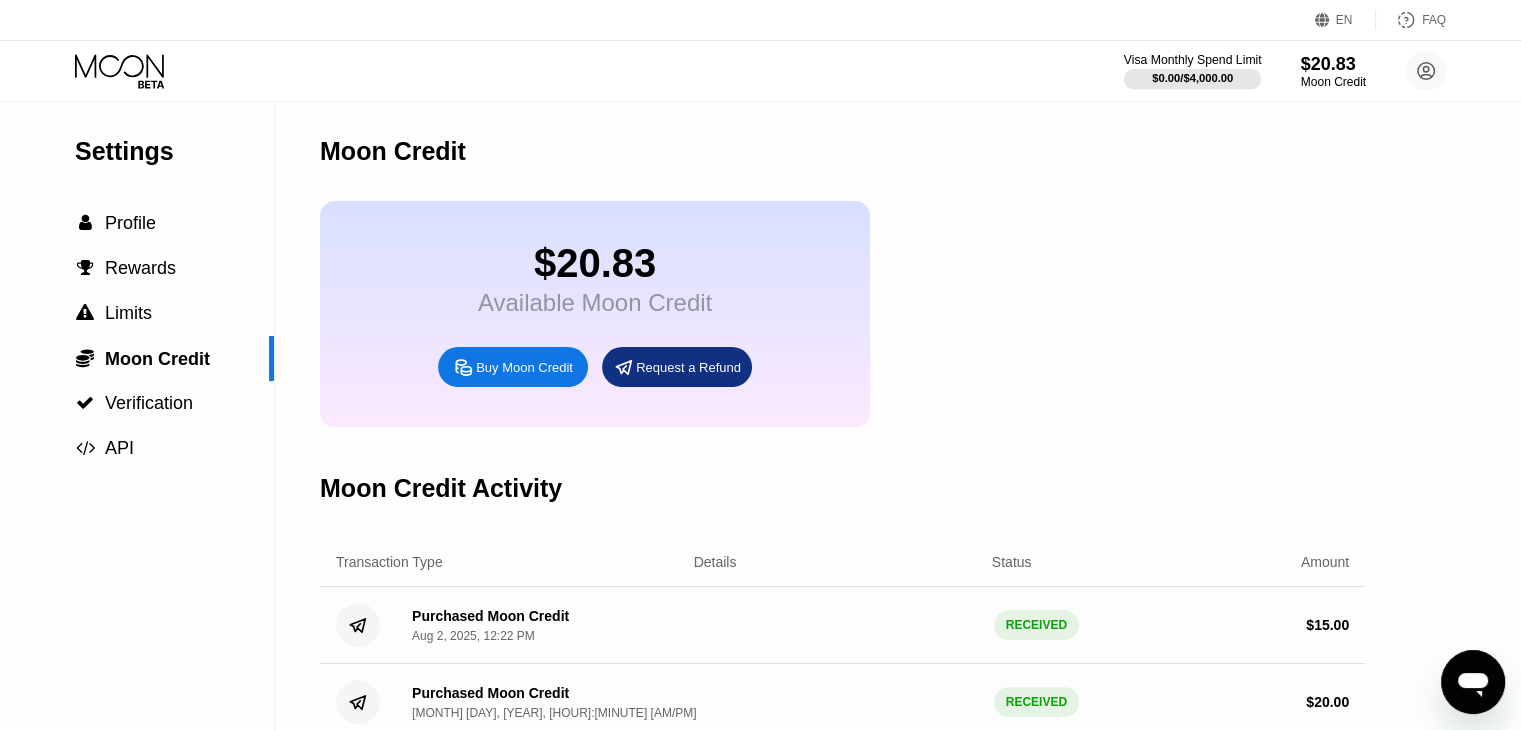 click on "$0.00 / $4,000.00" at bounding box center (1192, 78) 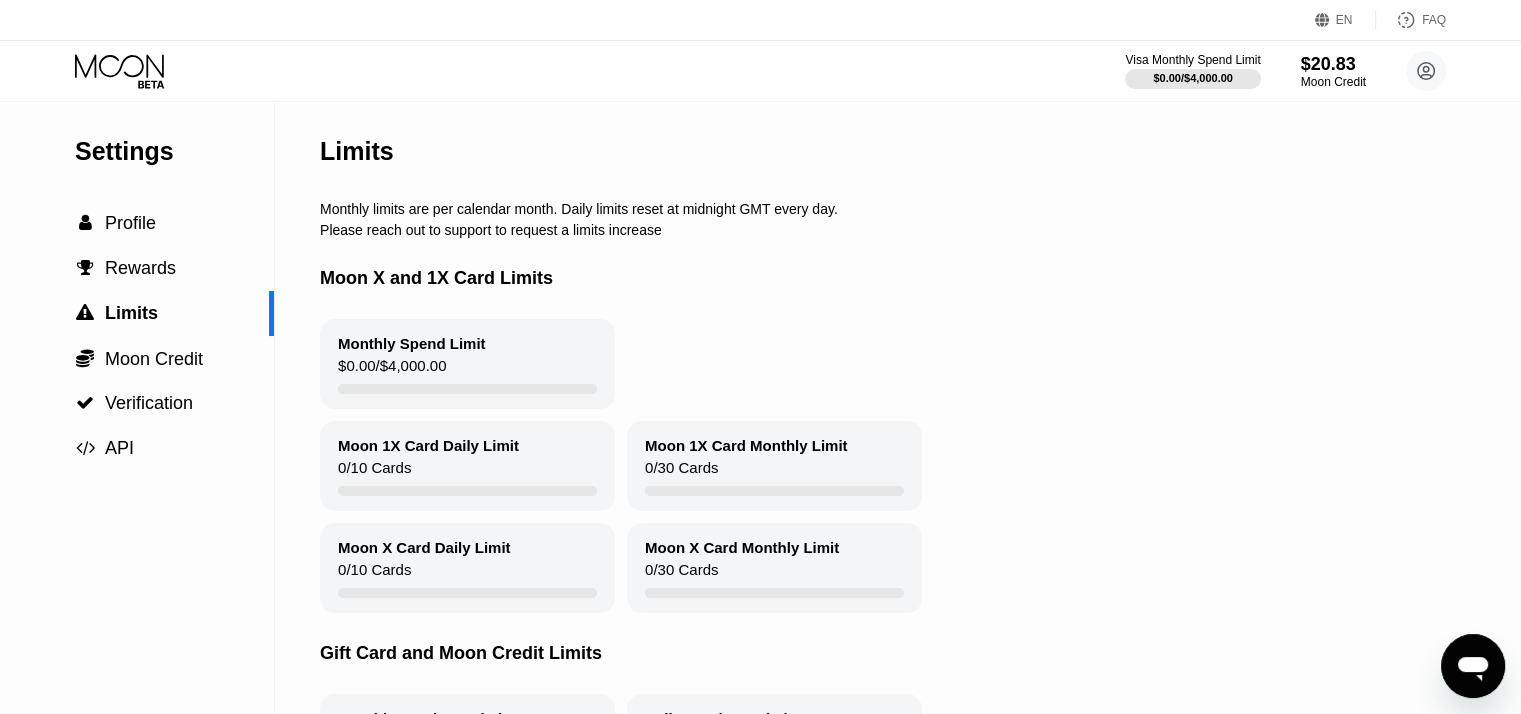 click on "$20.83" at bounding box center (1333, 64) 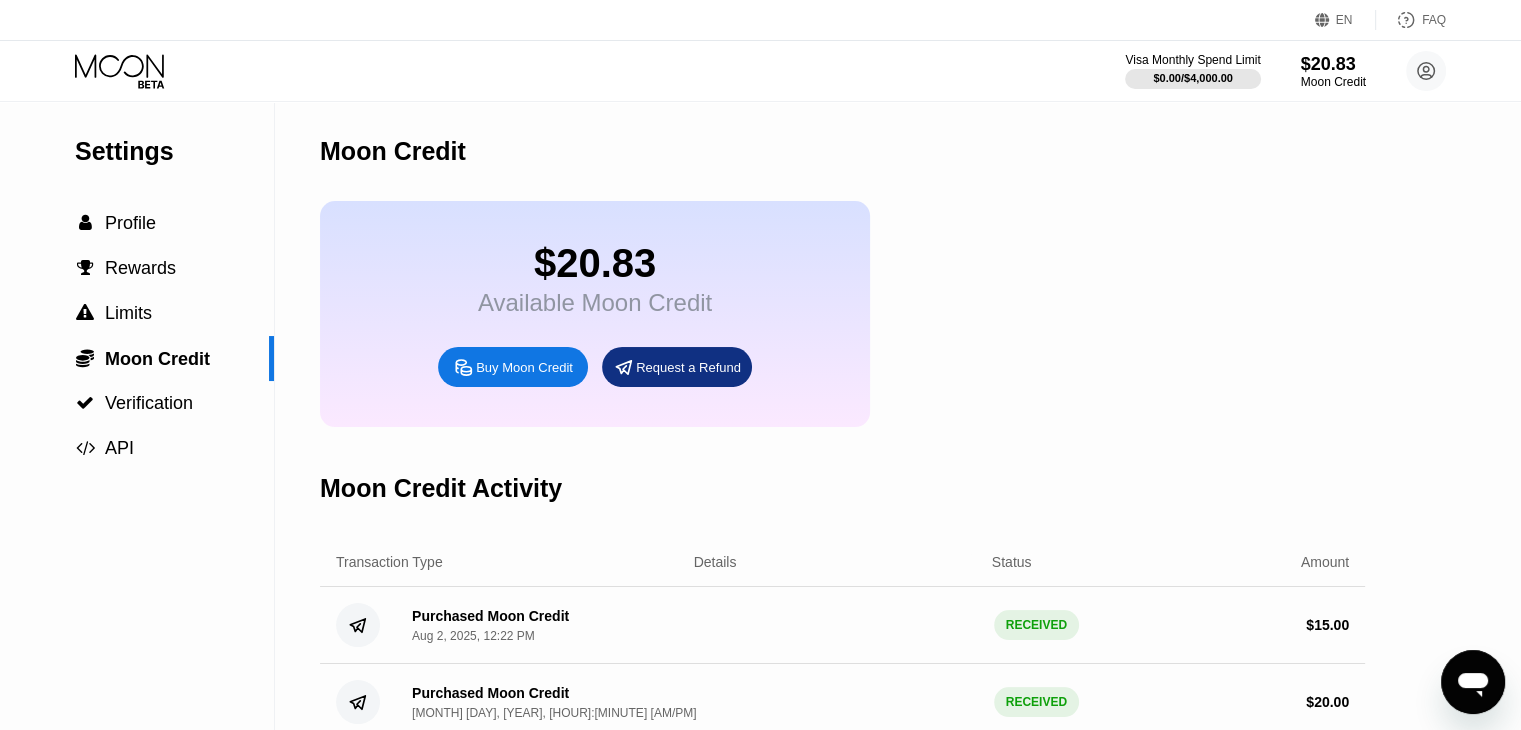 click on "Buy Moon Credit" at bounding box center [524, 367] 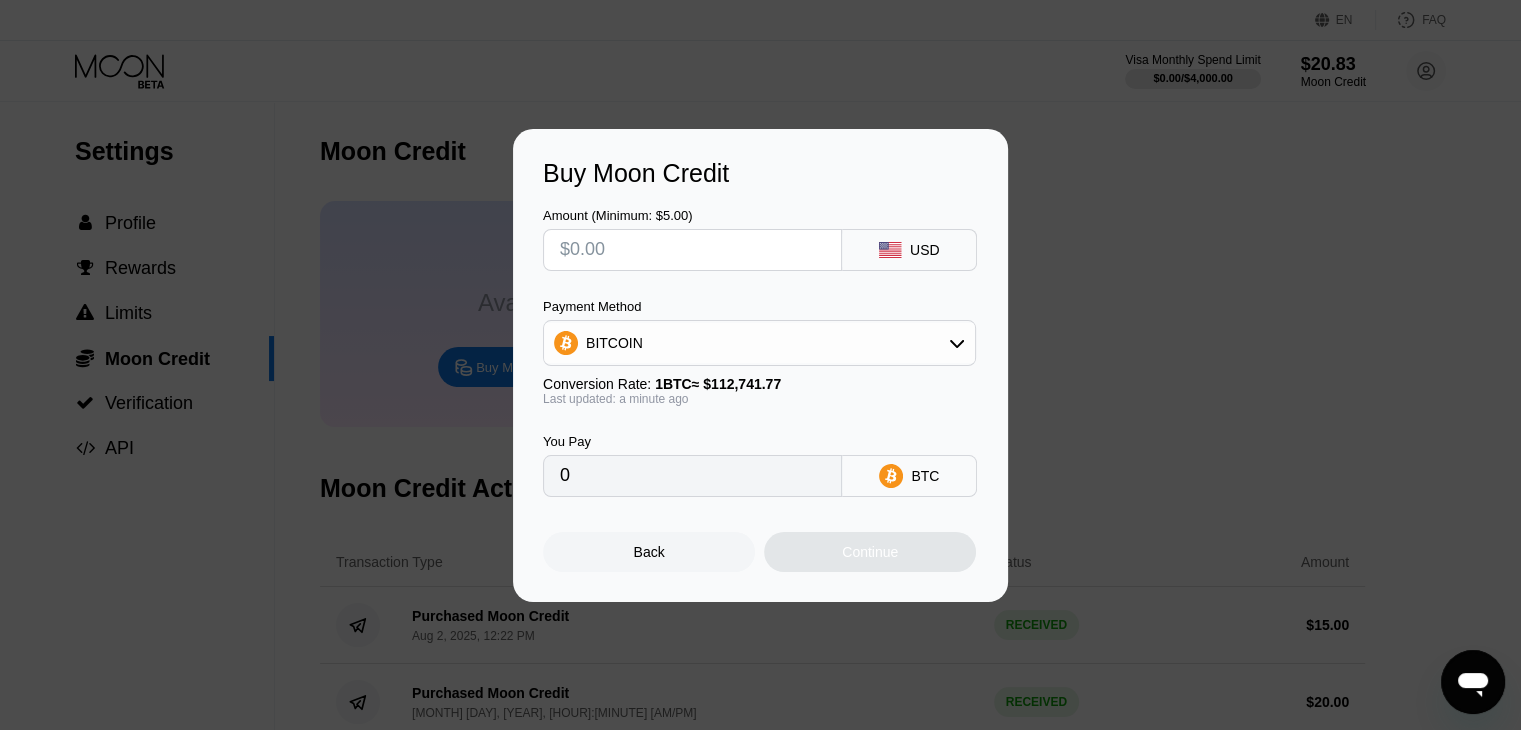 click at bounding box center (692, 250) 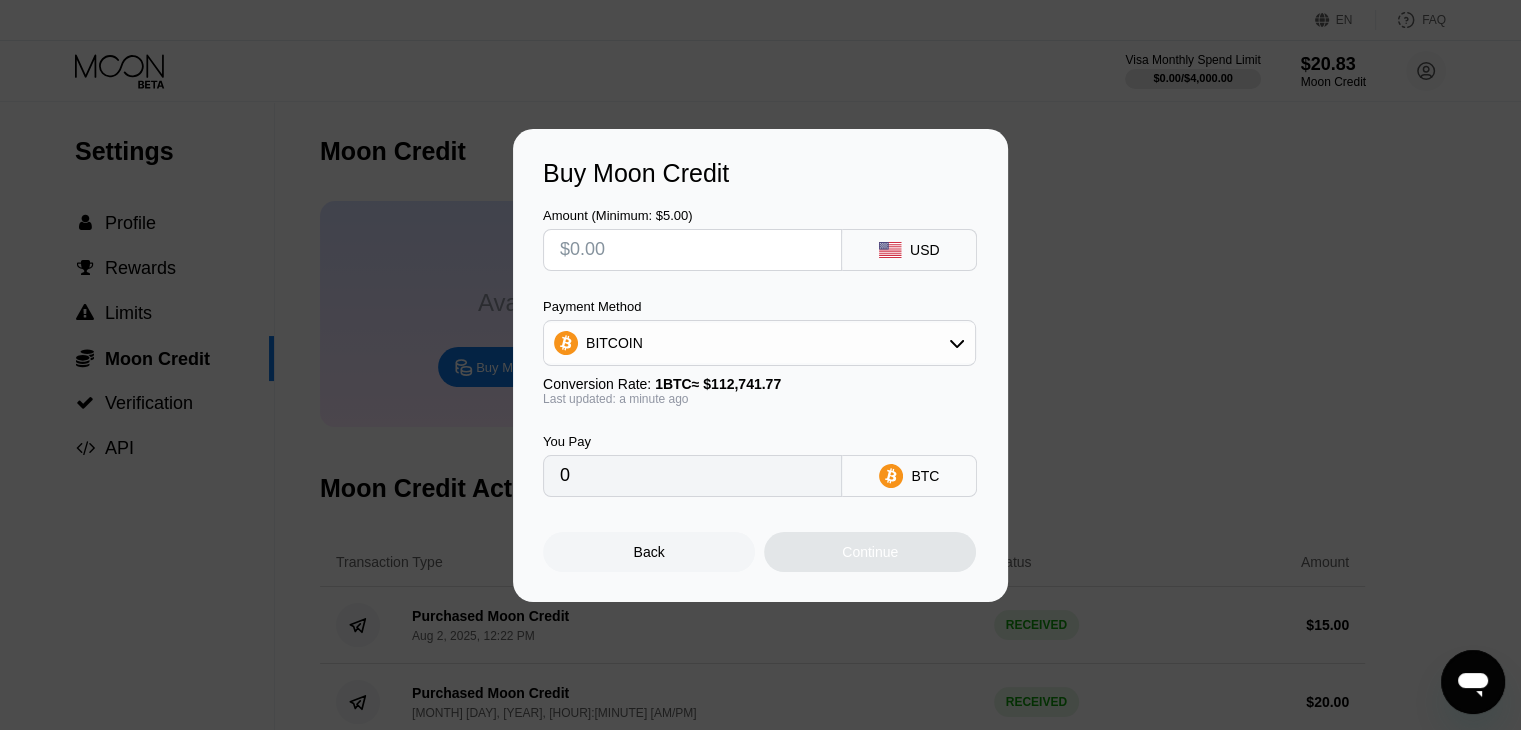 type on "$5" 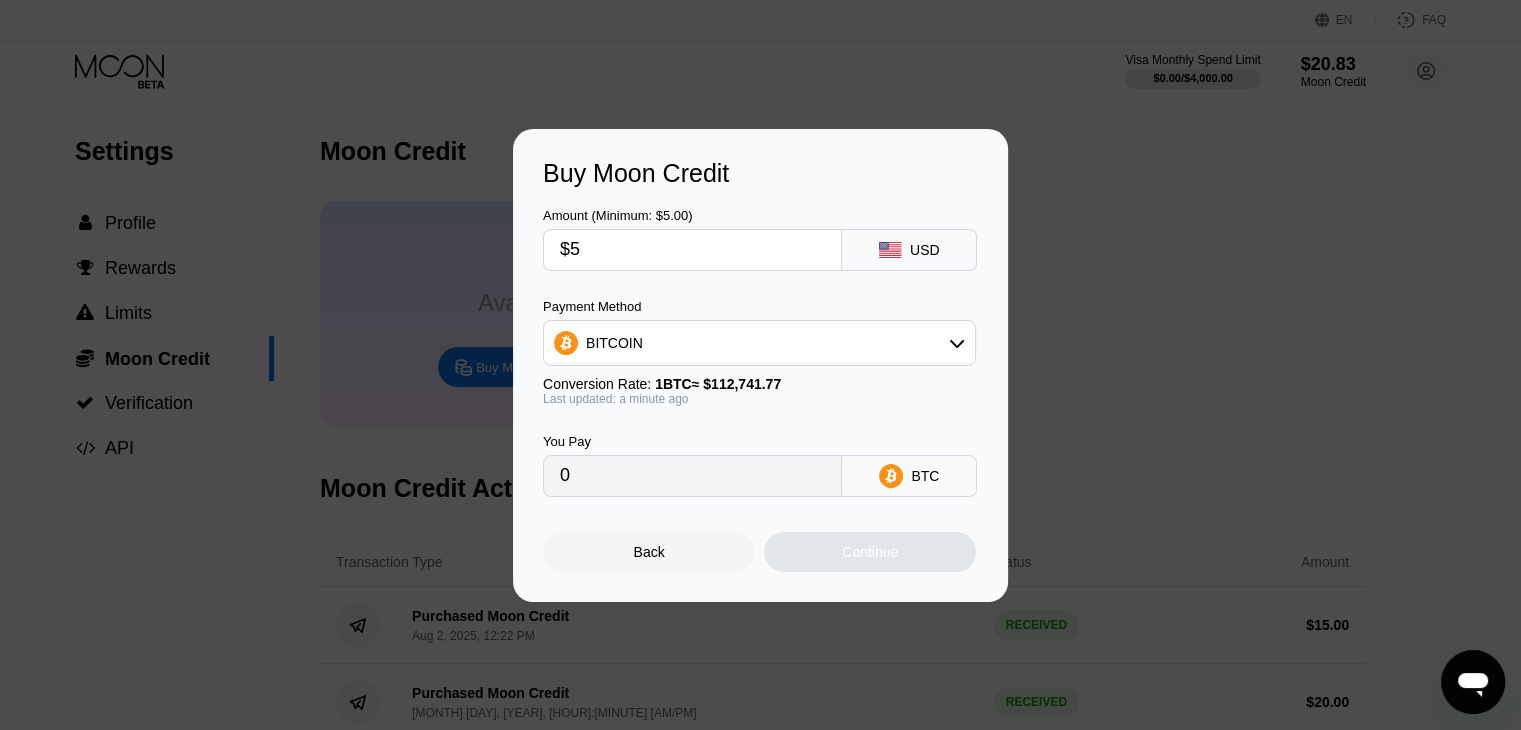 type on "0.00004435" 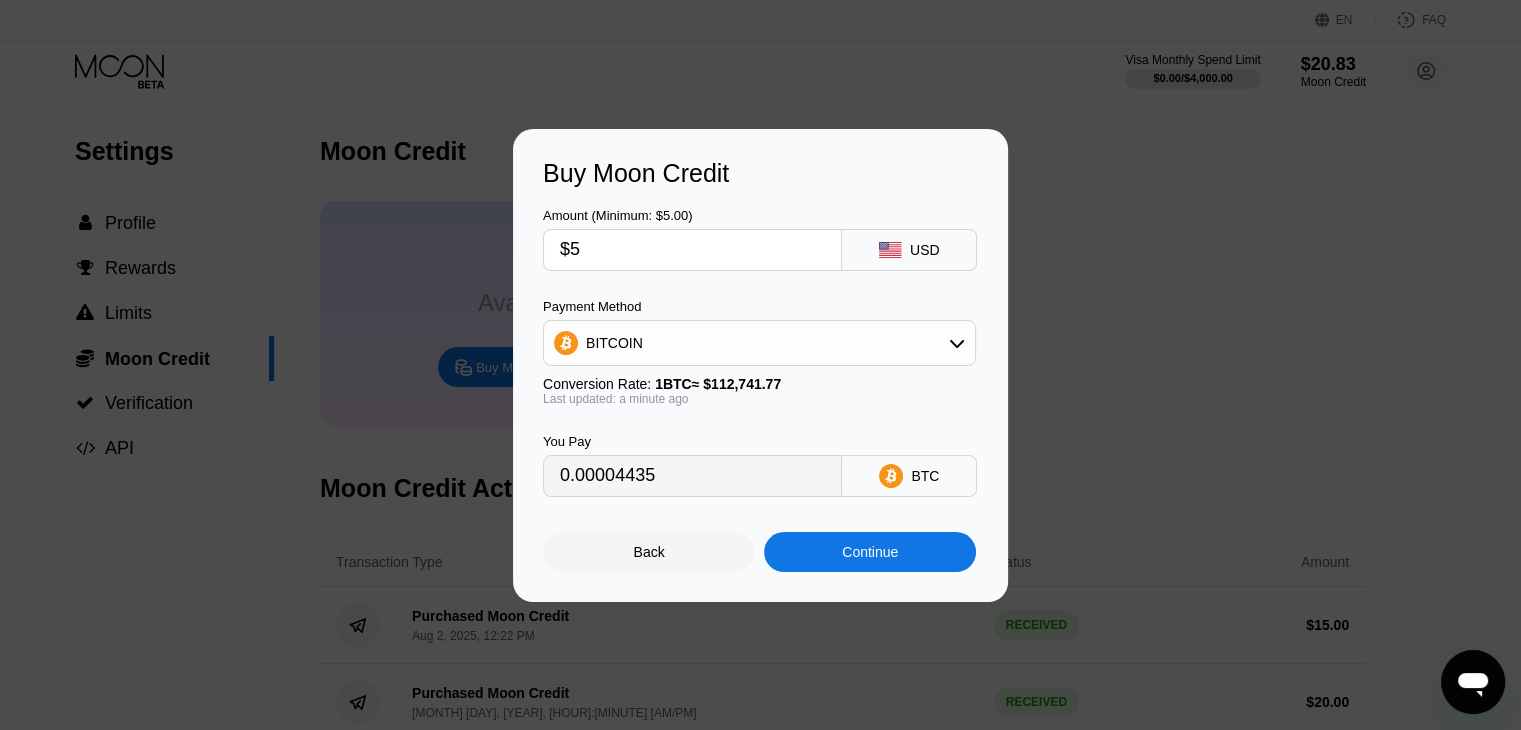 type on "$5" 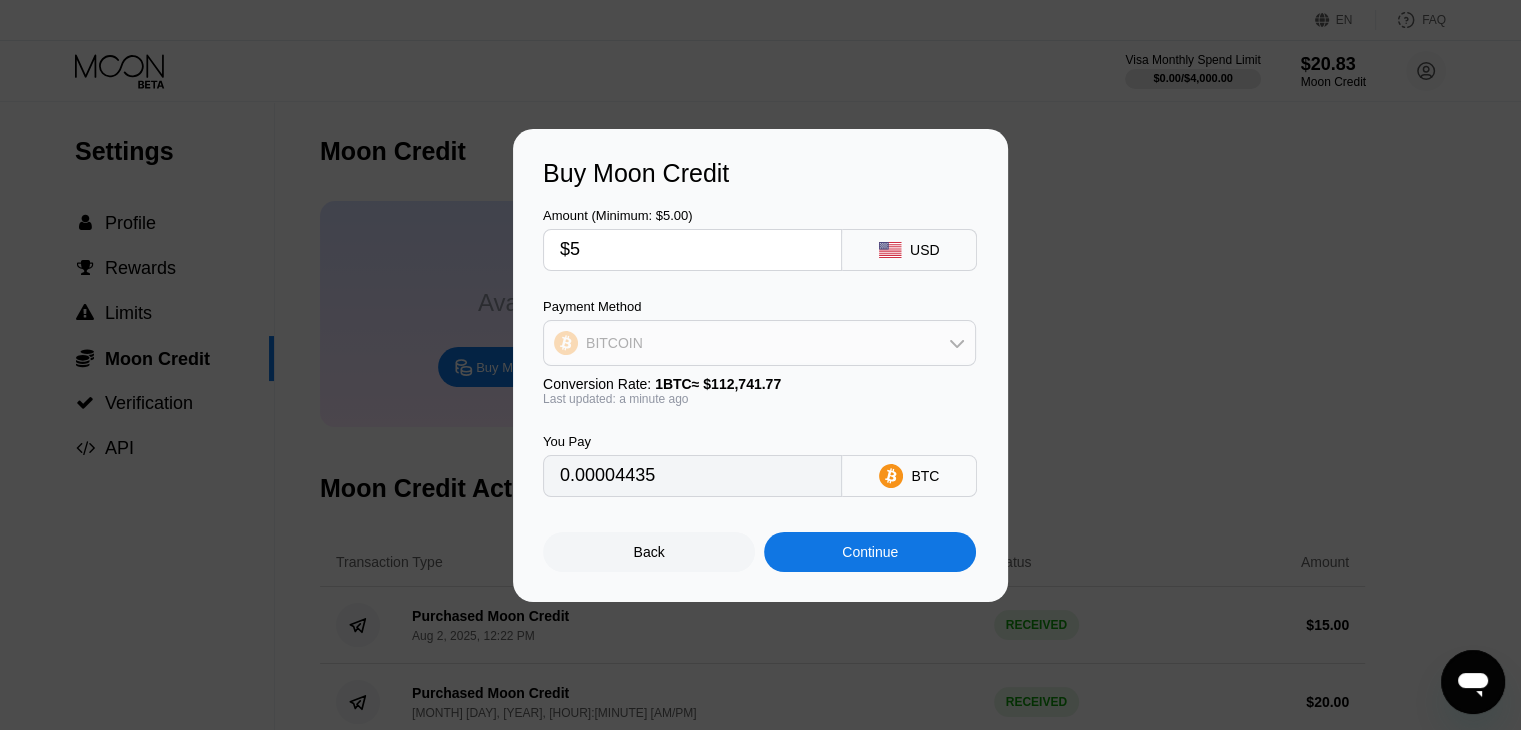 click on "BITCOIN" at bounding box center [759, 343] 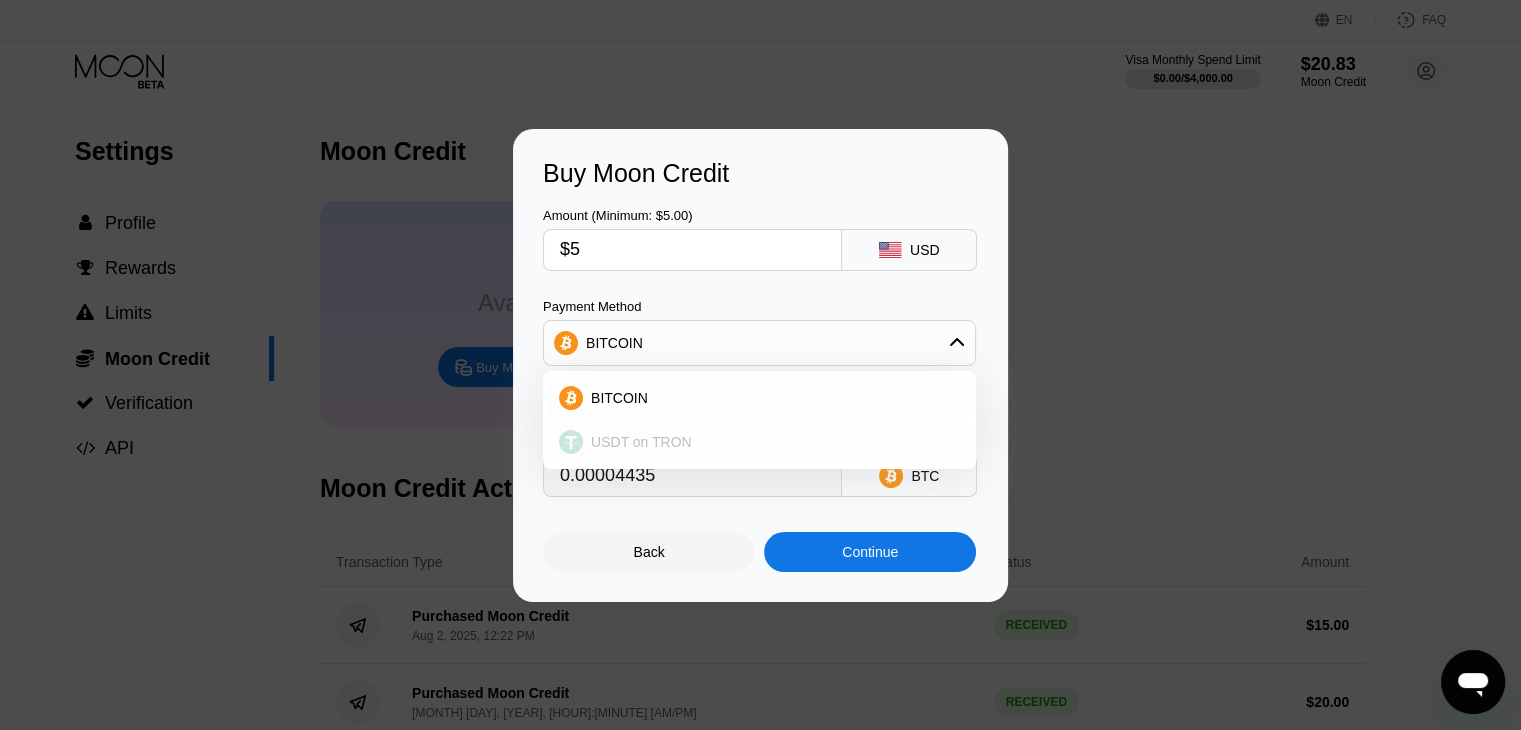 click on "USDT on TRON" at bounding box center [759, 442] 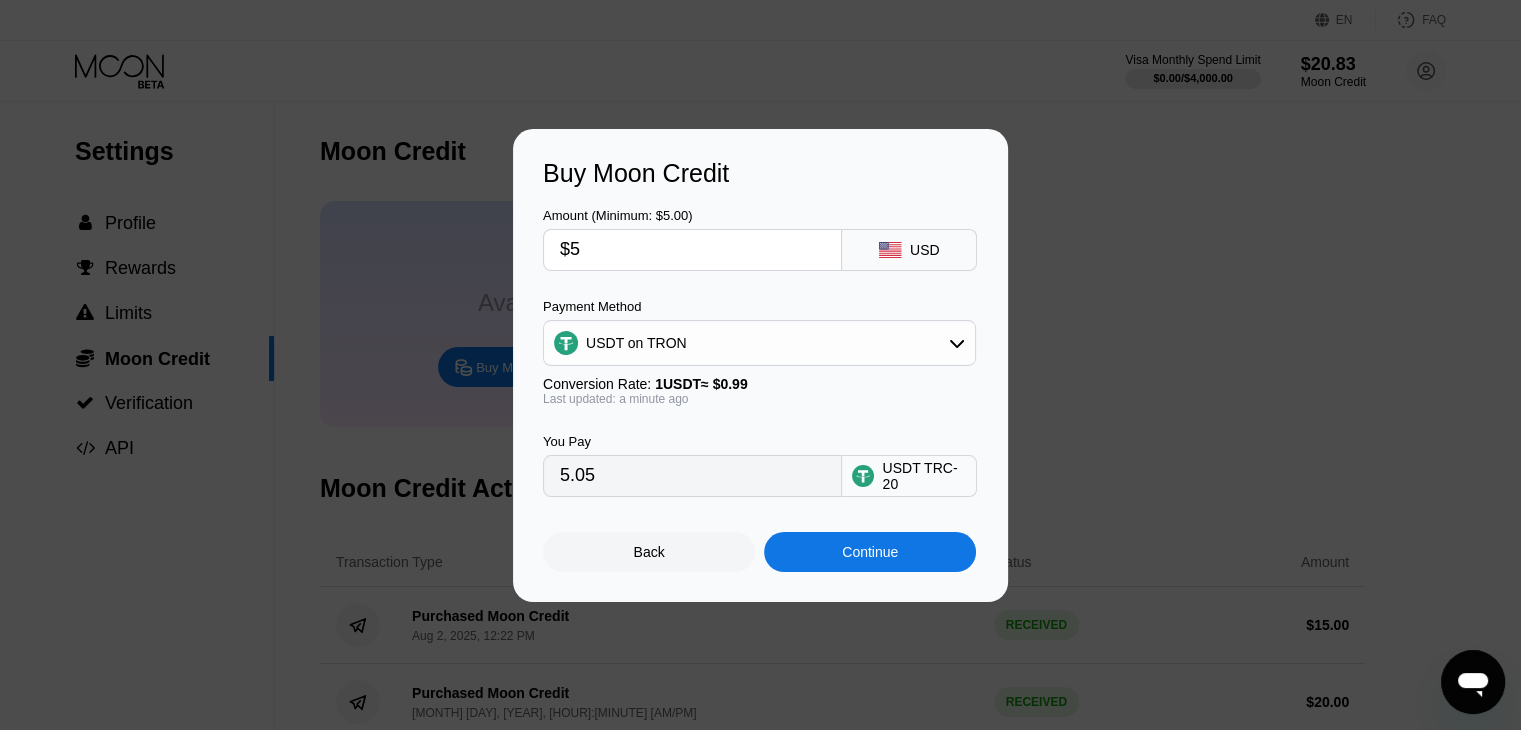 click on "Continue" at bounding box center (870, 552) 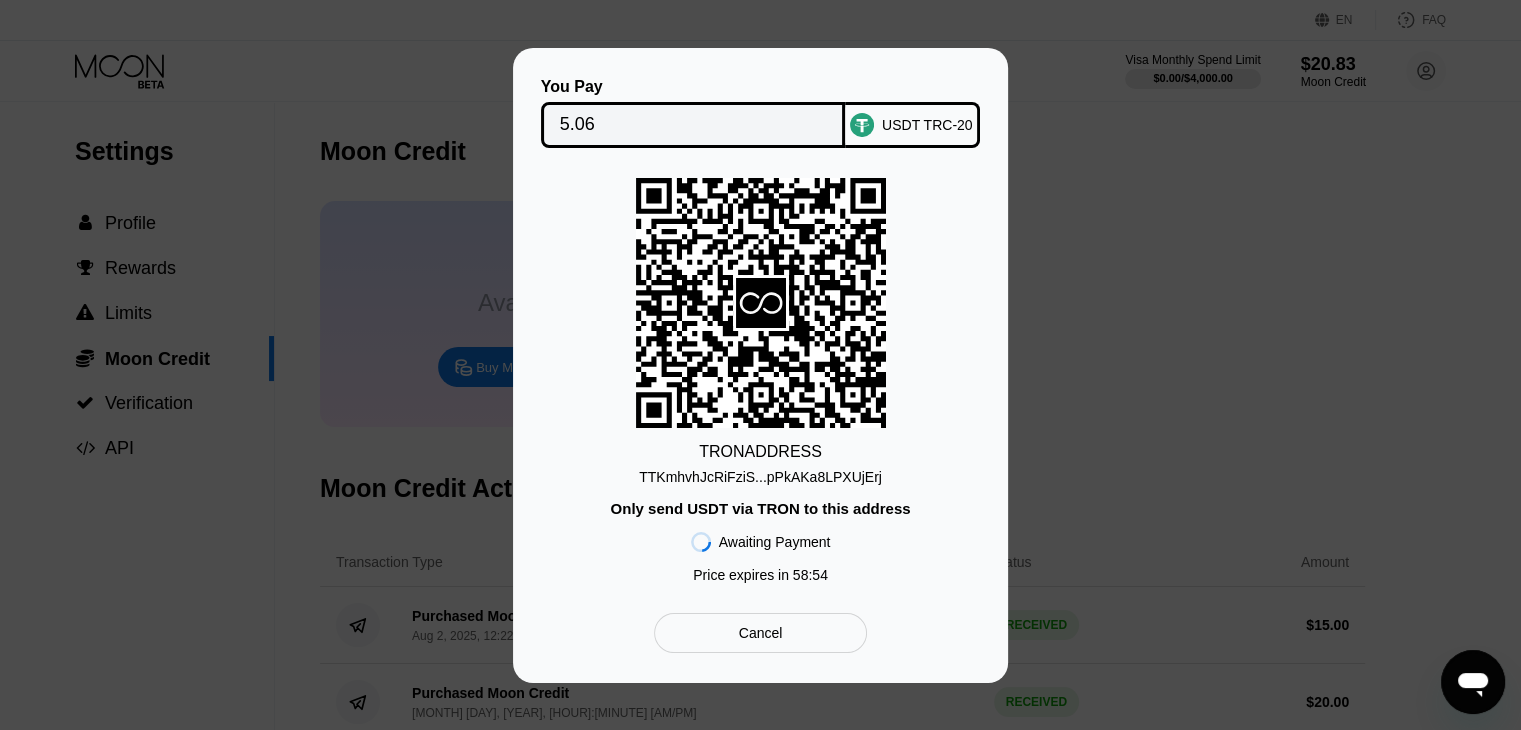 click on "TTKmhvhJcRiFziS...pPkAKa8LPXUjErj" at bounding box center (760, 477) 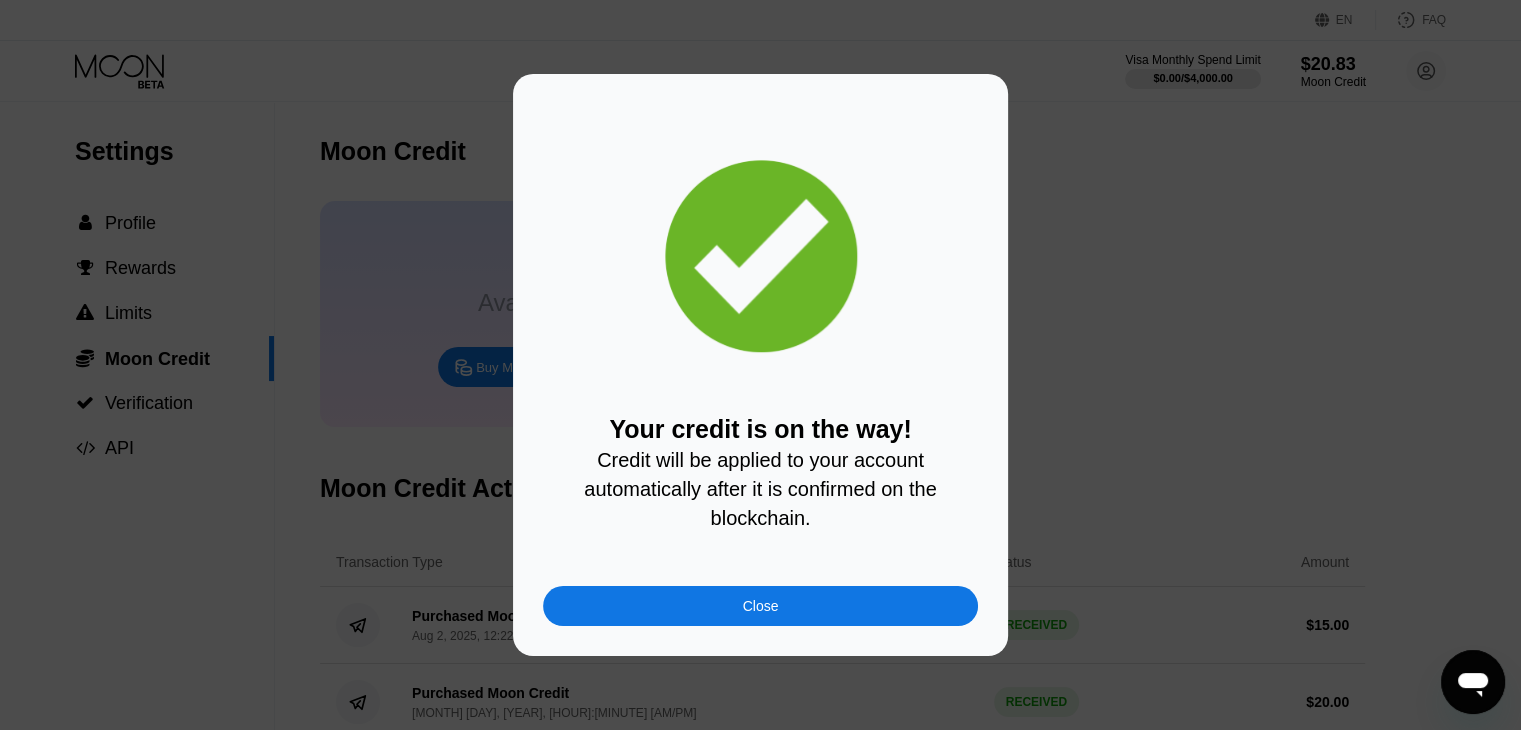 click on "Your credit is on the way! Credit will be applied to your account automatically after it is confirmed on the blockchain. Close" at bounding box center (760, 365) 